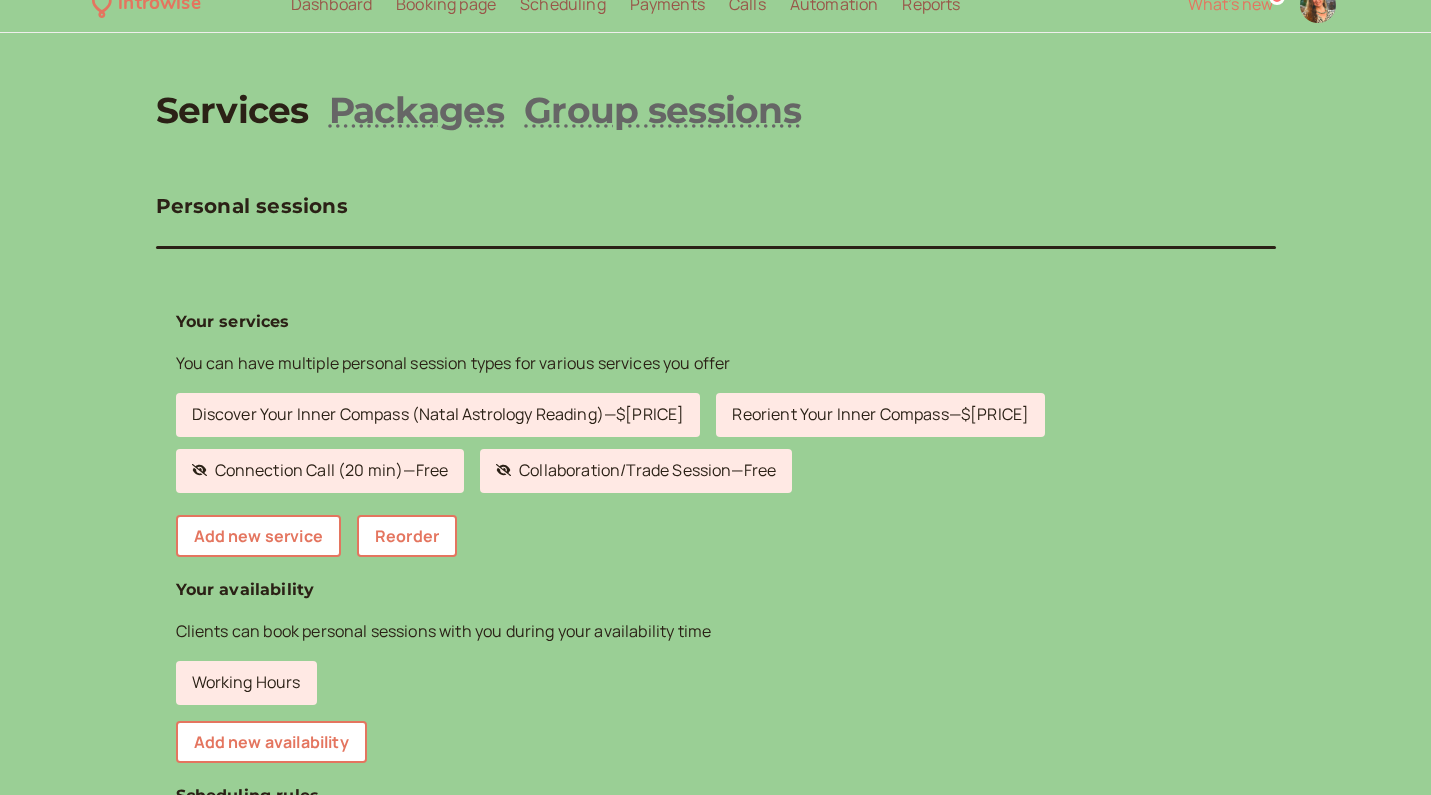 scroll, scrollTop: 54, scrollLeft: 0, axis: vertical 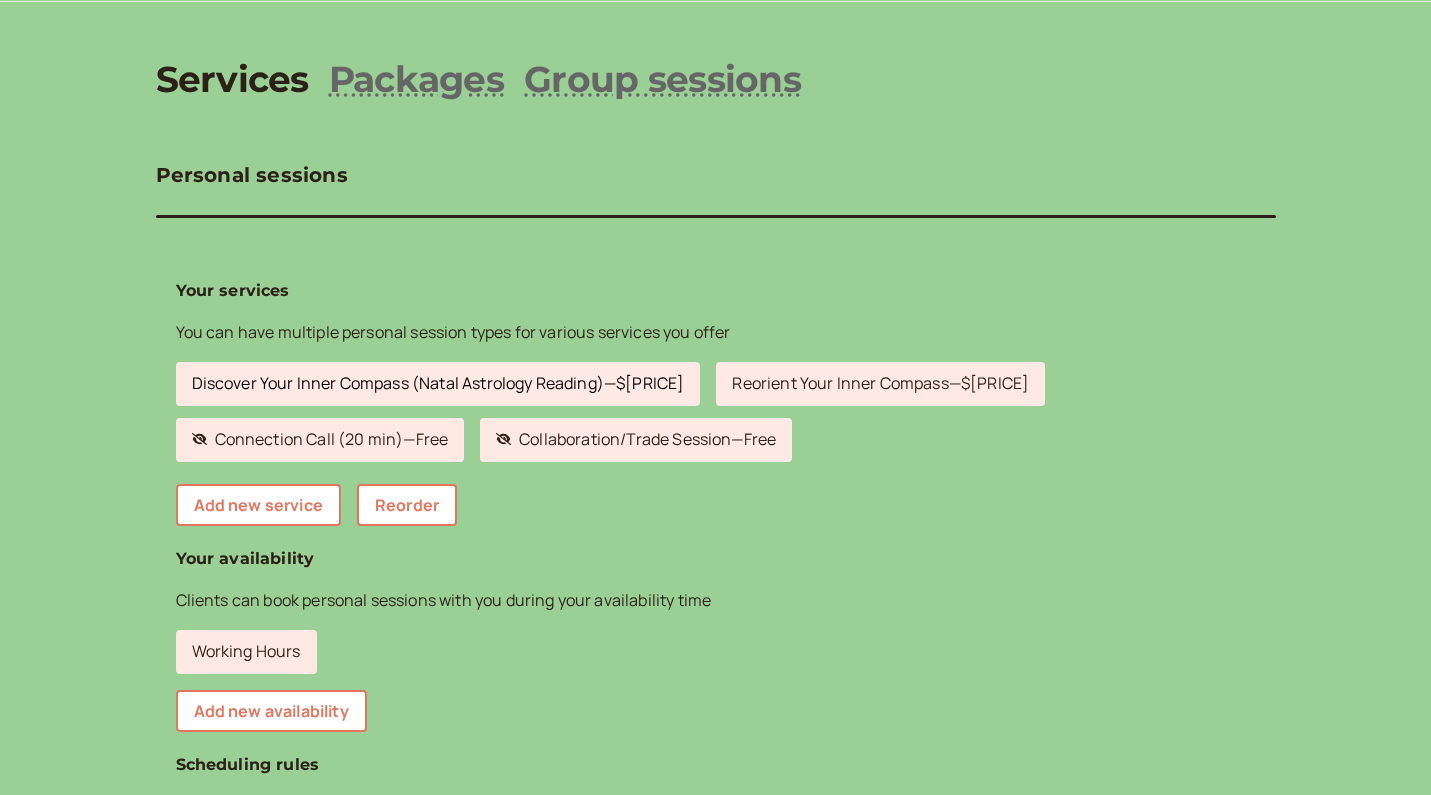 click on "Discover Your Inner Compass (Natal Astrology Reading)  —  $165" at bounding box center (438, 384) 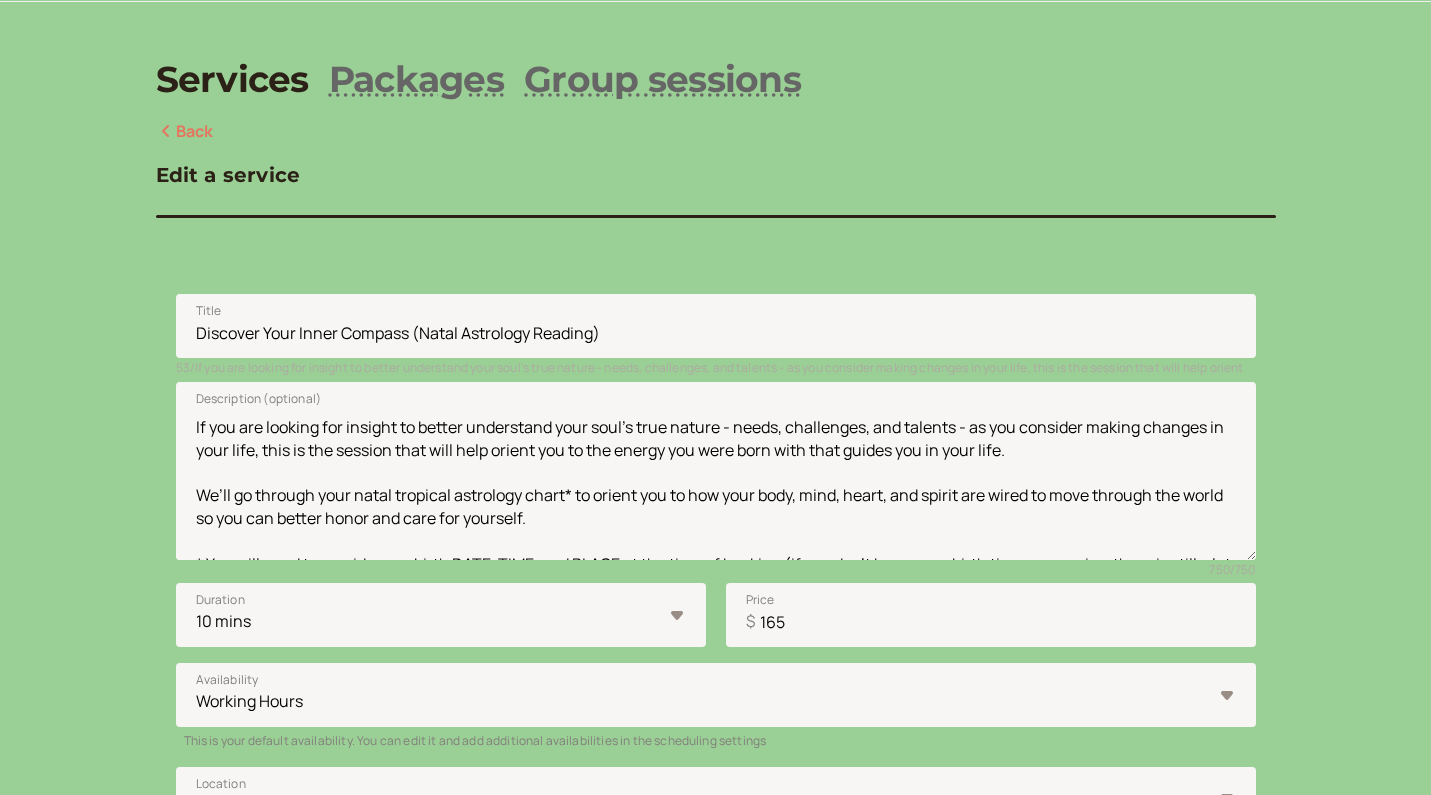scroll, scrollTop: 0, scrollLeft: 0, axis: both 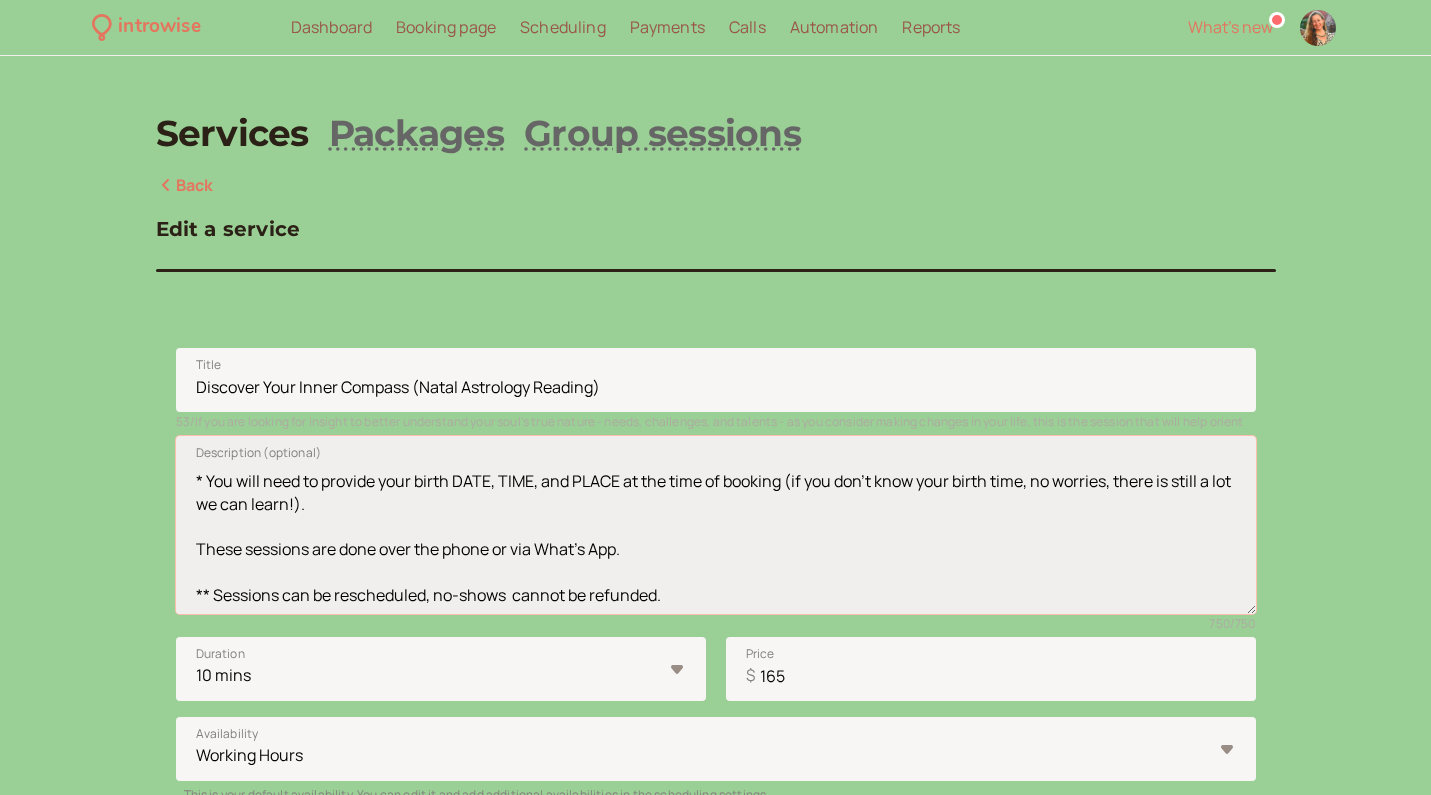 drag, startPoint x: 627, startPoint y: 506, endPoint x: 721, endPoint y: 504, distance: 94.02127 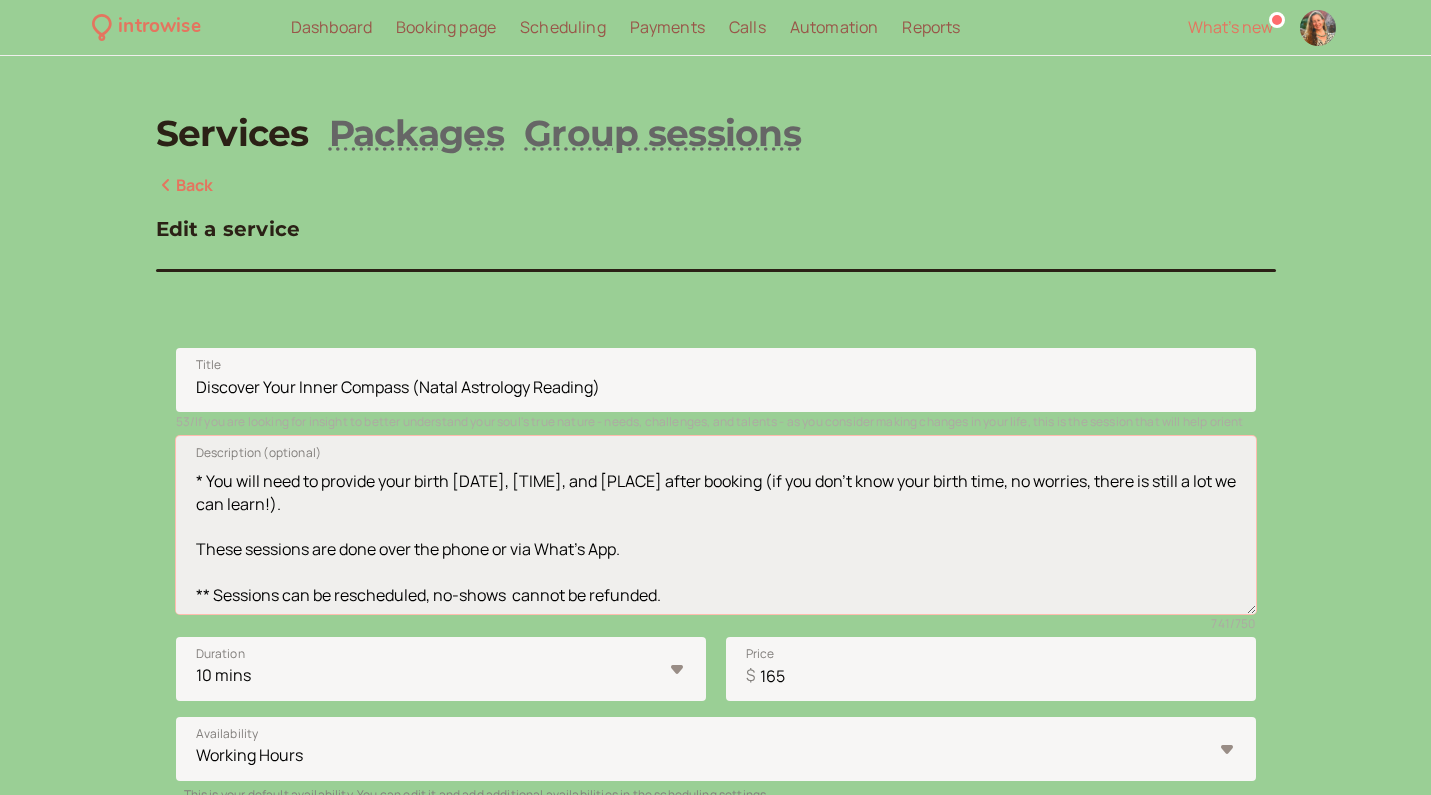 click on "If you are looking for insight to better understand your soul's true nature - needs, challenges, and talents - as you consider making changes in your life, this is the session that will help orient you to the energy you were born with that guides you in your life.
We’ll go through your natal tropical astrology chart* to orient you to how your body, mind, heart, and spirit are wired to move through the world so you can better honor and care for yourself.
* You will need to provide your birth [DATE], [TIME], and [PLACE] after booking (if you don't know your birth time, no worries, there is still a lot we can learn!).
These sessions are done over the phone or via What's App.
** Sessions can be rescheduled, no-shows  cannot be refunded." at bounding box center [716, 525] 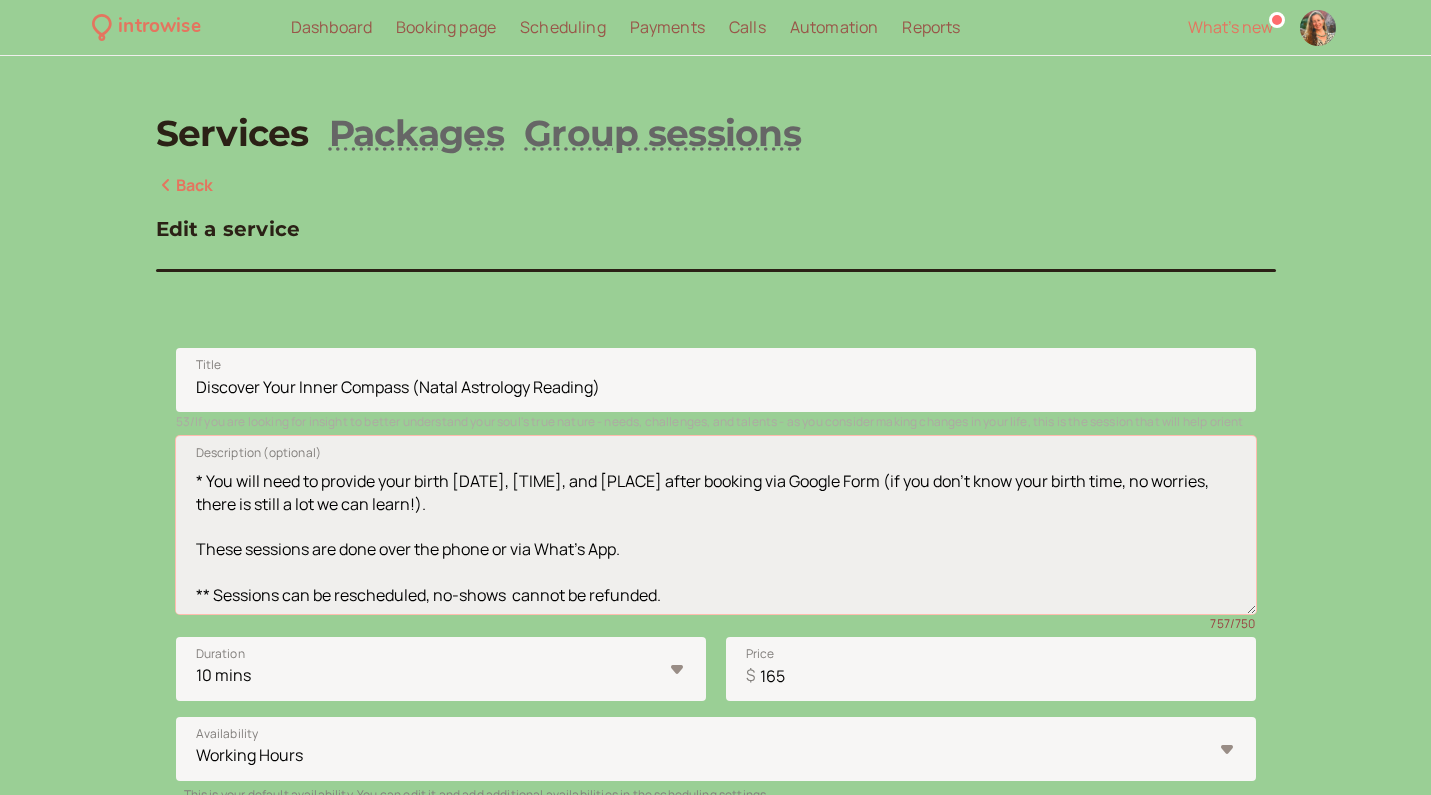 scroll, scrollTop: 198, scrollLeft: 0, axis: vertical 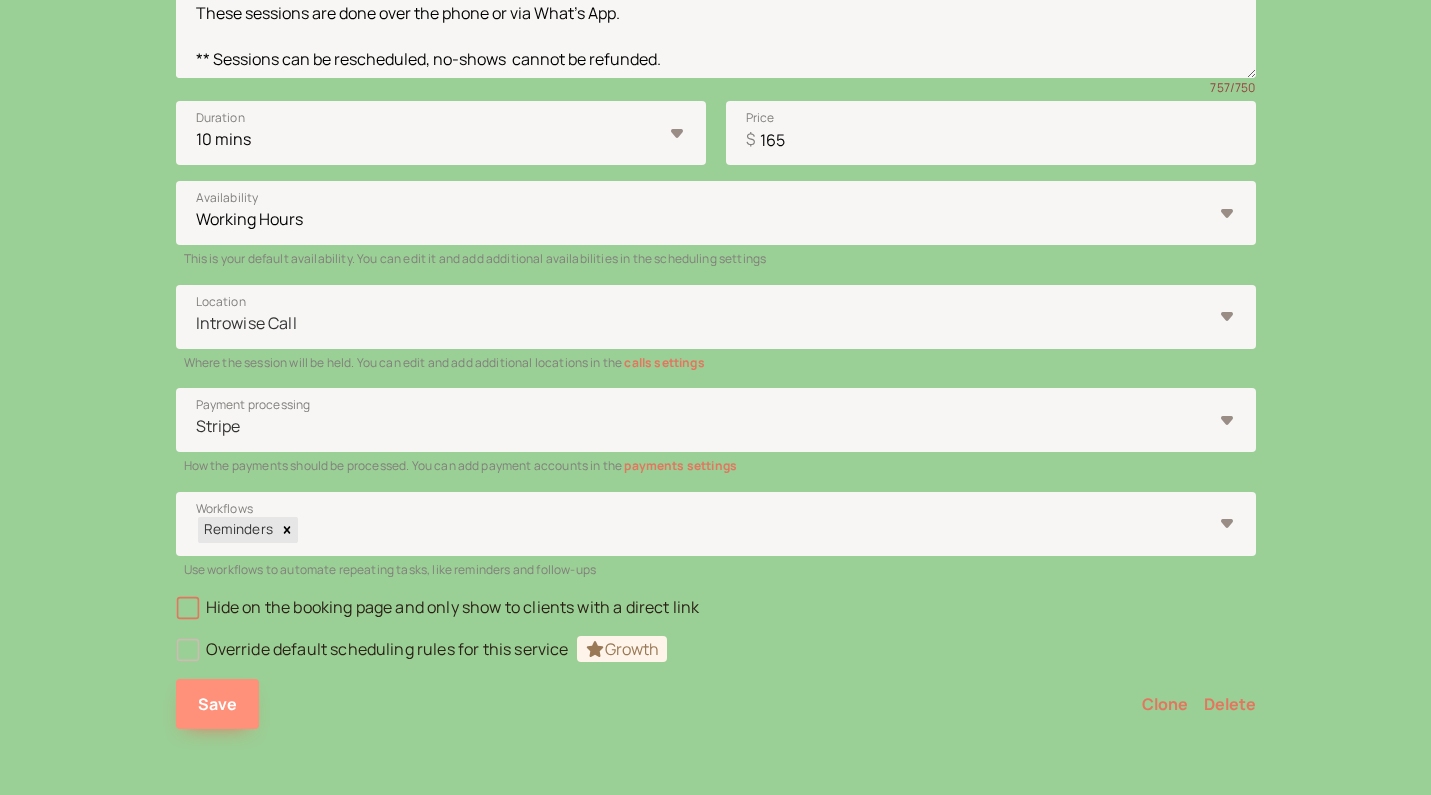 click on "Save" at bounding box center (218, 704) 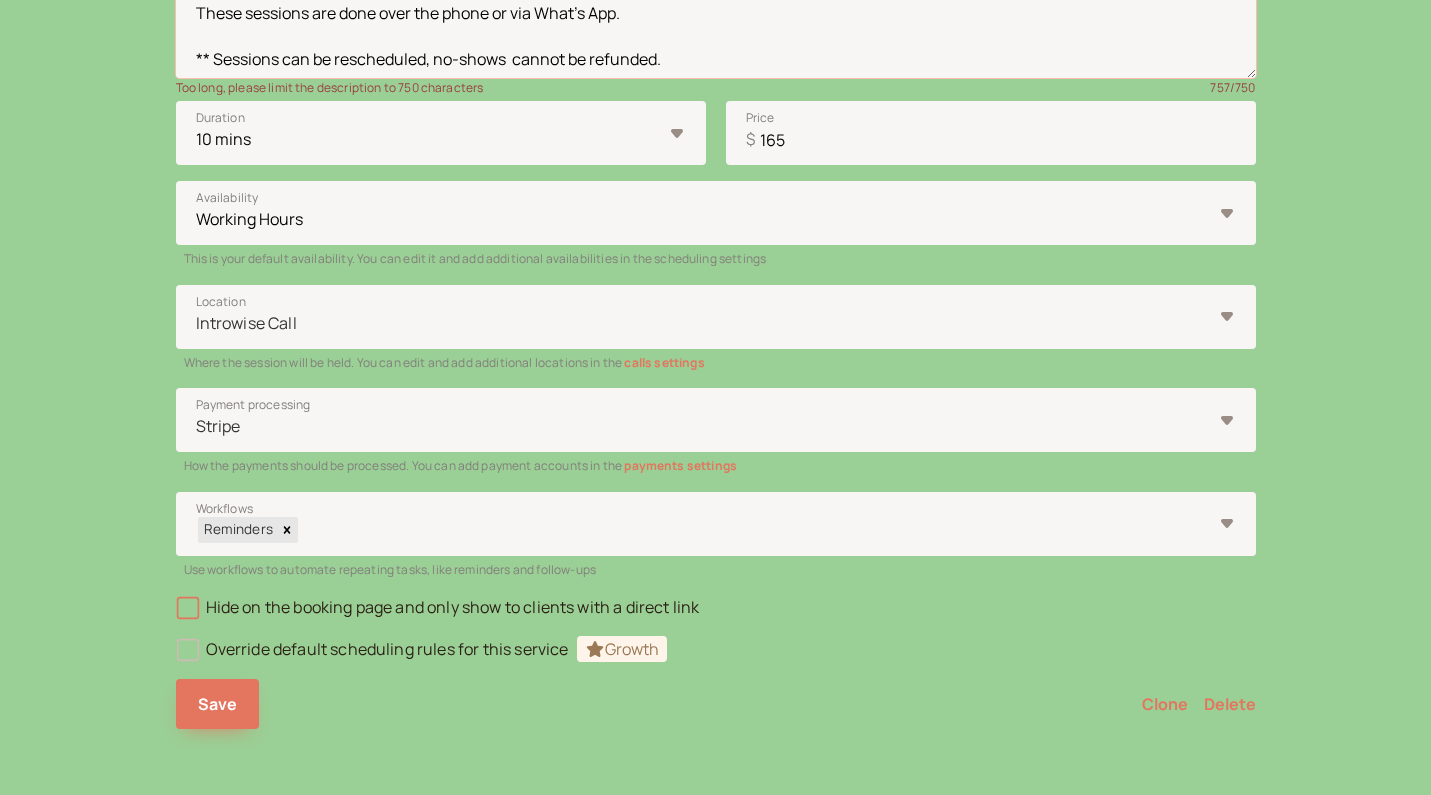 scroll, scrollTop: 105, scrollLeft: 0, axis: vertical 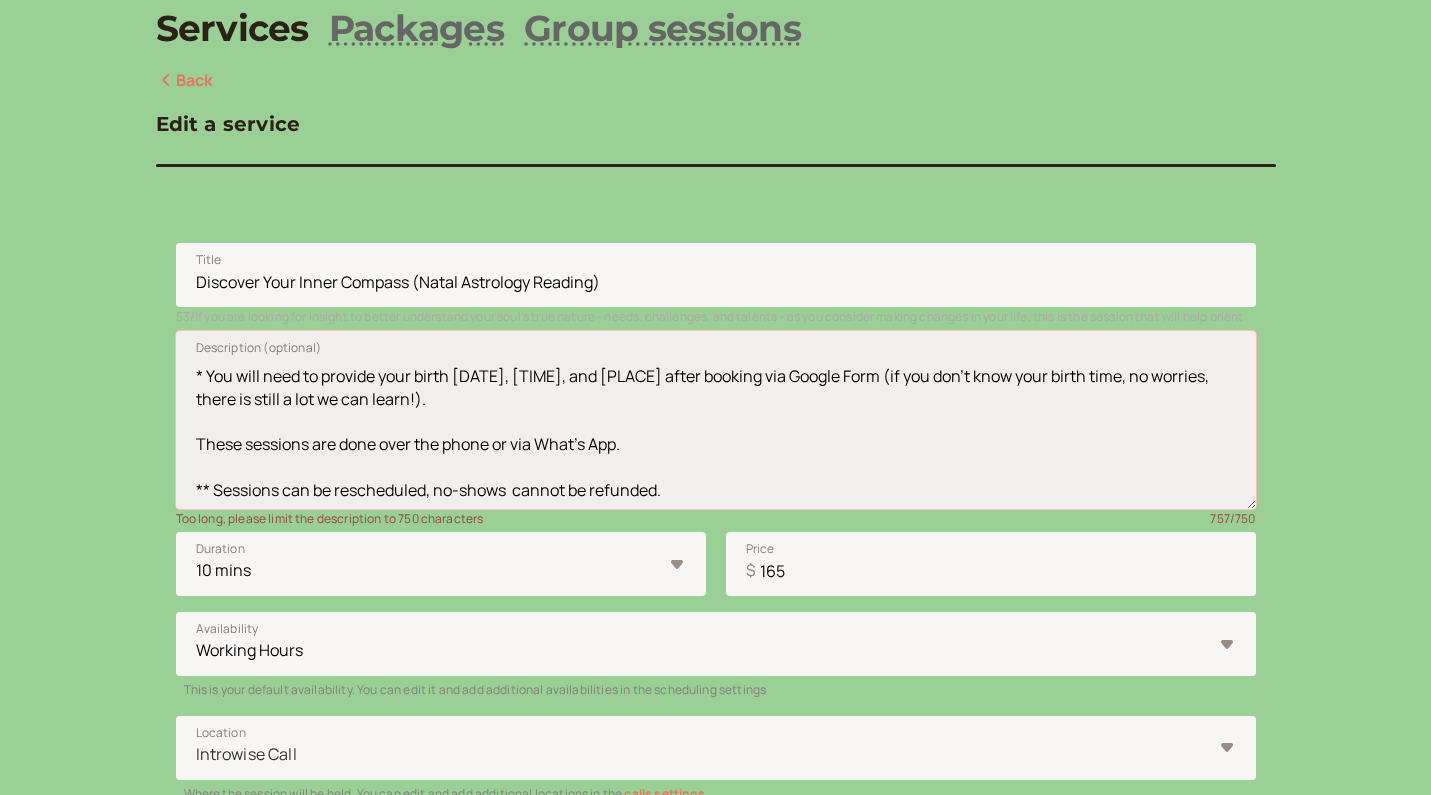 drag, startPoint x: 729, startPoint y: 431, endPoint x: 626, endPoint y: 435, distance: 103.077644 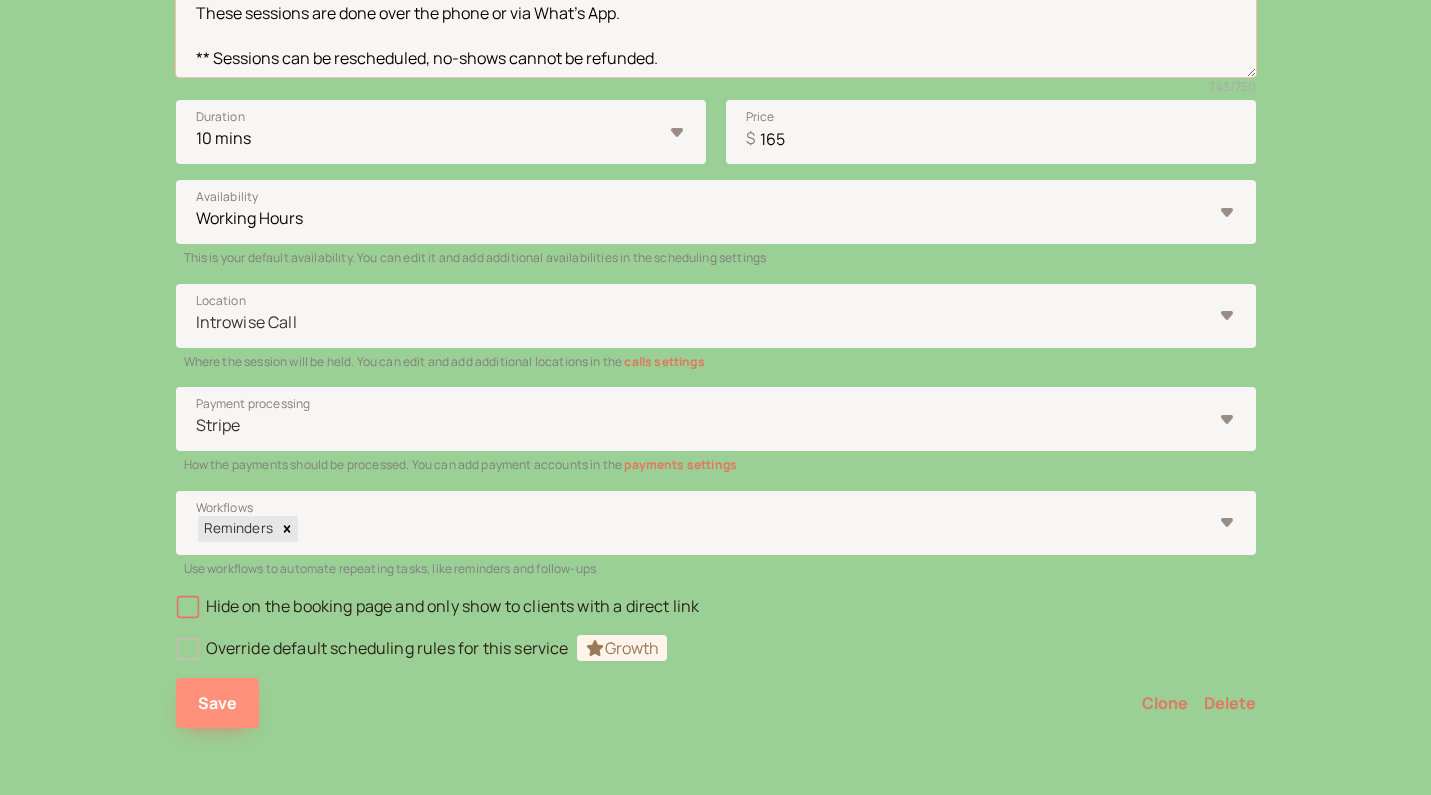 scroll, scrollTop: 536, scrollLeft: 0, axis: vertical 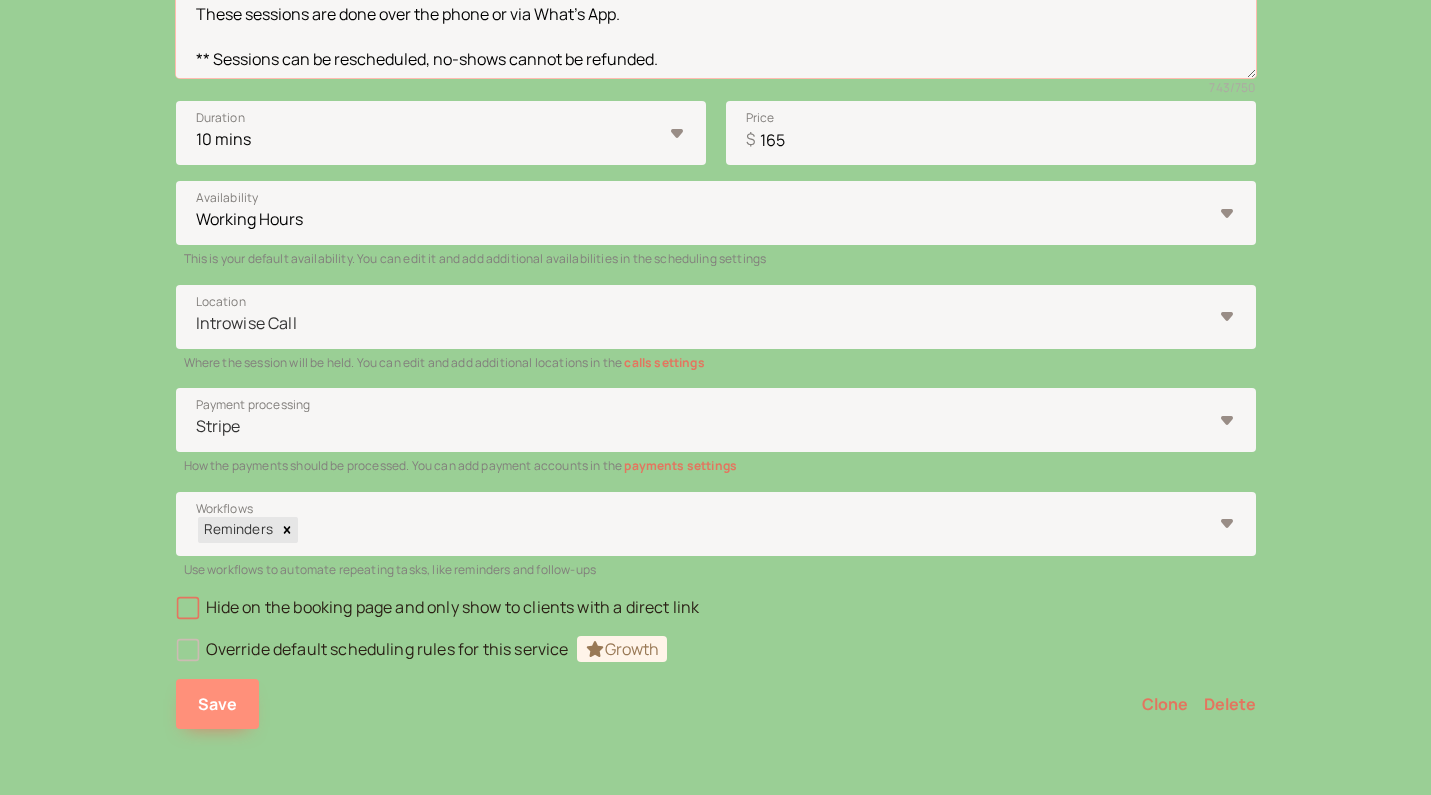 type on "This session will help illuminate the root of an acute pattern or issue in your life.  By  work with your astrology, we'll gain insight to shift the energy and find tangible next steps.
We’ll go through your natal tropical astrology chart* to orient you to how your body, mind, heart, and spirit are wired to move through the world so you can better honor and care for yourself.
* You will need to provide your birth DATE, TIME, and PLACE via G (if you don't know your birth time, no worries, there is still a lot we can learn!).
These sessions are done over the phone or via What's App.
** Sessions can be rescheduled, no-shows cannot be refunded." 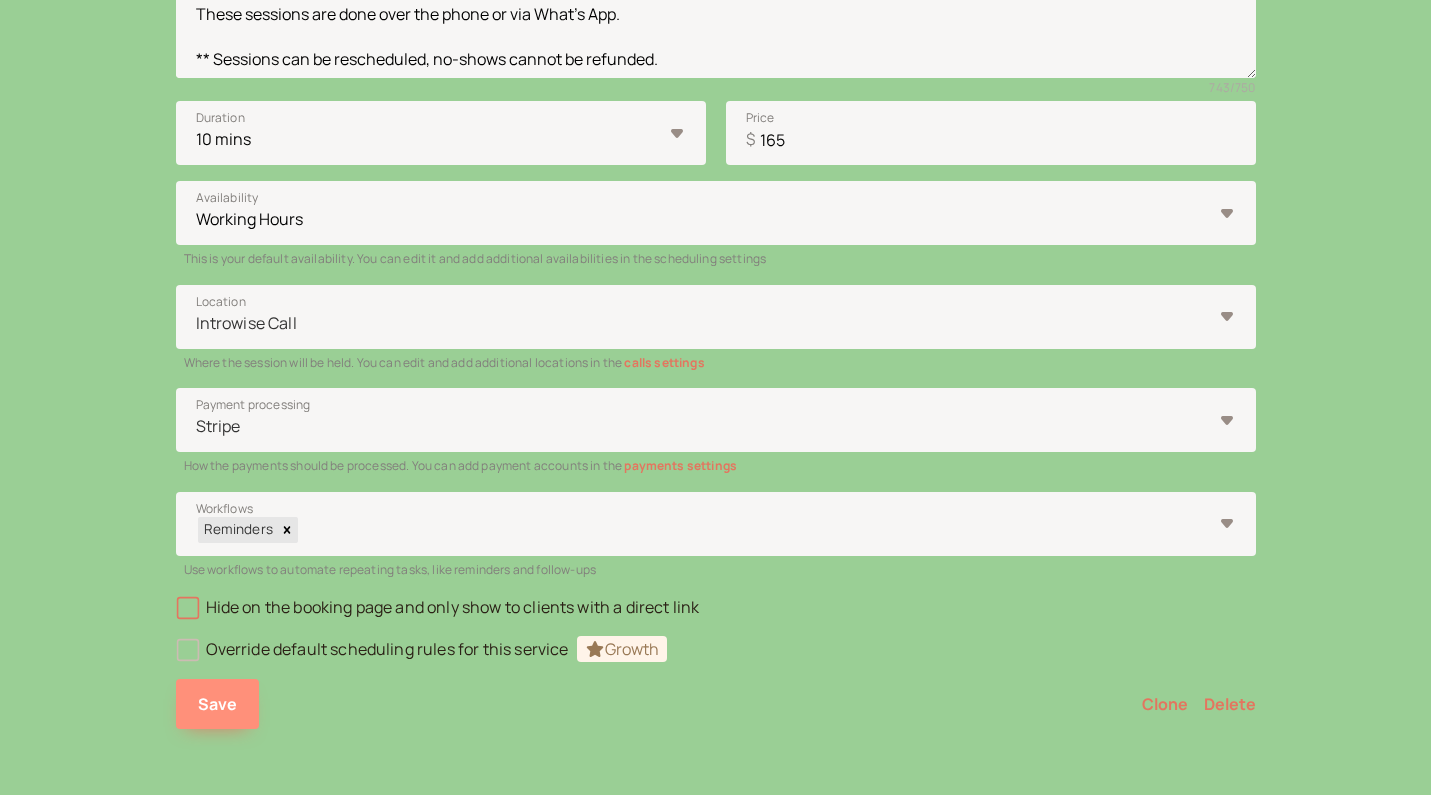click on "Save" at bounding box center [218, 704] 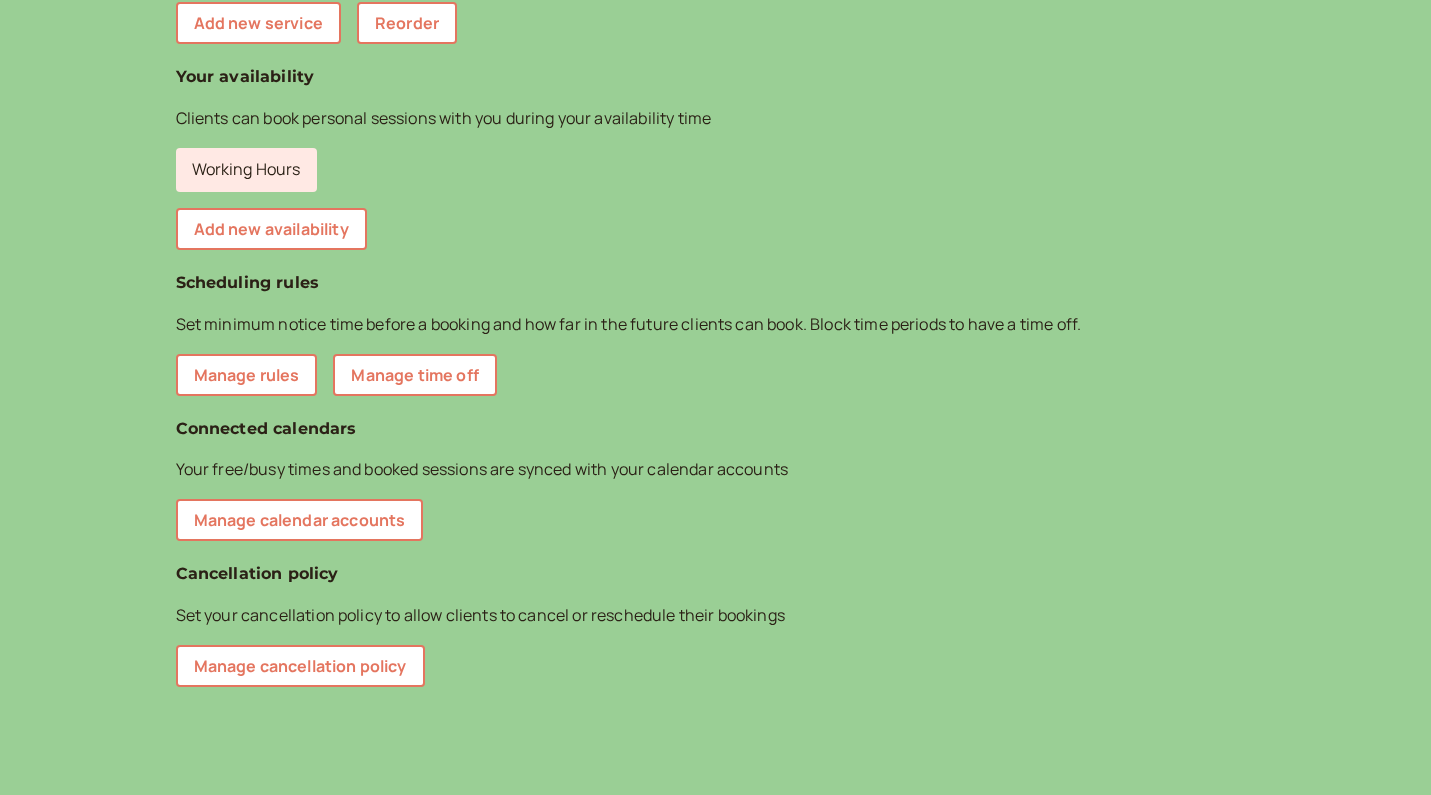 scroll, scrollTop: 0, scrollLeft: 0, axis: both 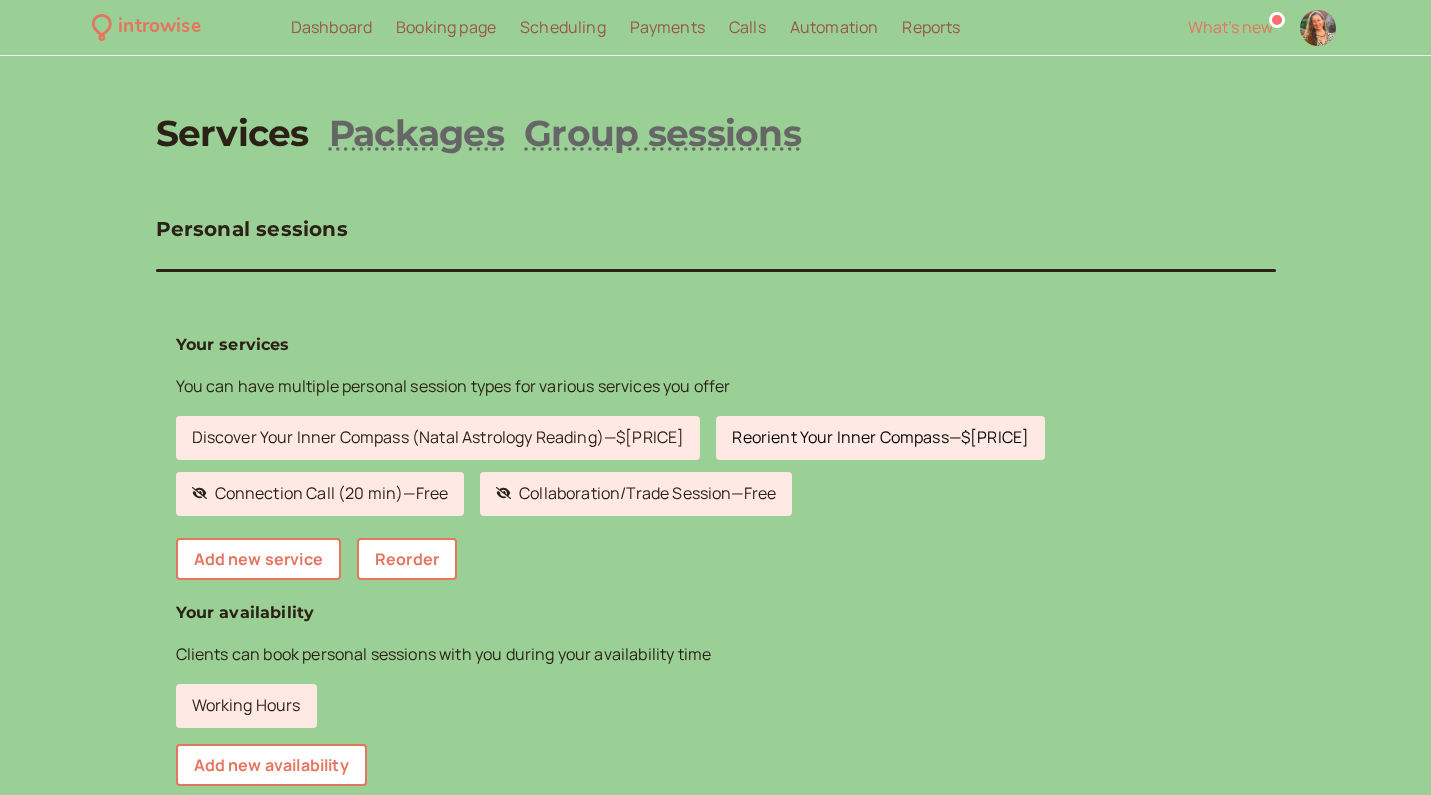 click on "Reorient Your Inner Compass  —  $[PRICE]" at bounding box center (880, 438) 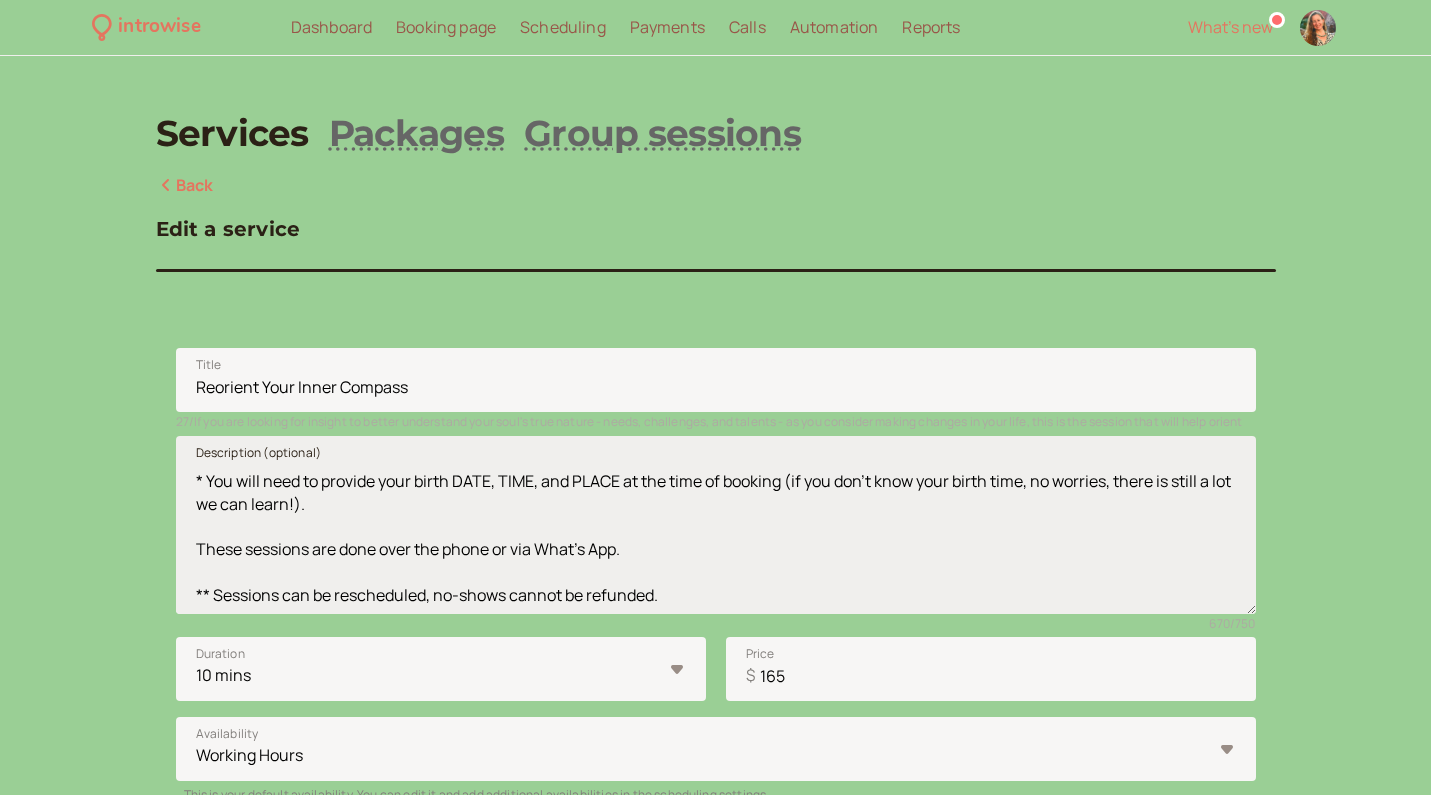 scroll, scrollTop: 176, scrollLeft: 0, axis: vertical 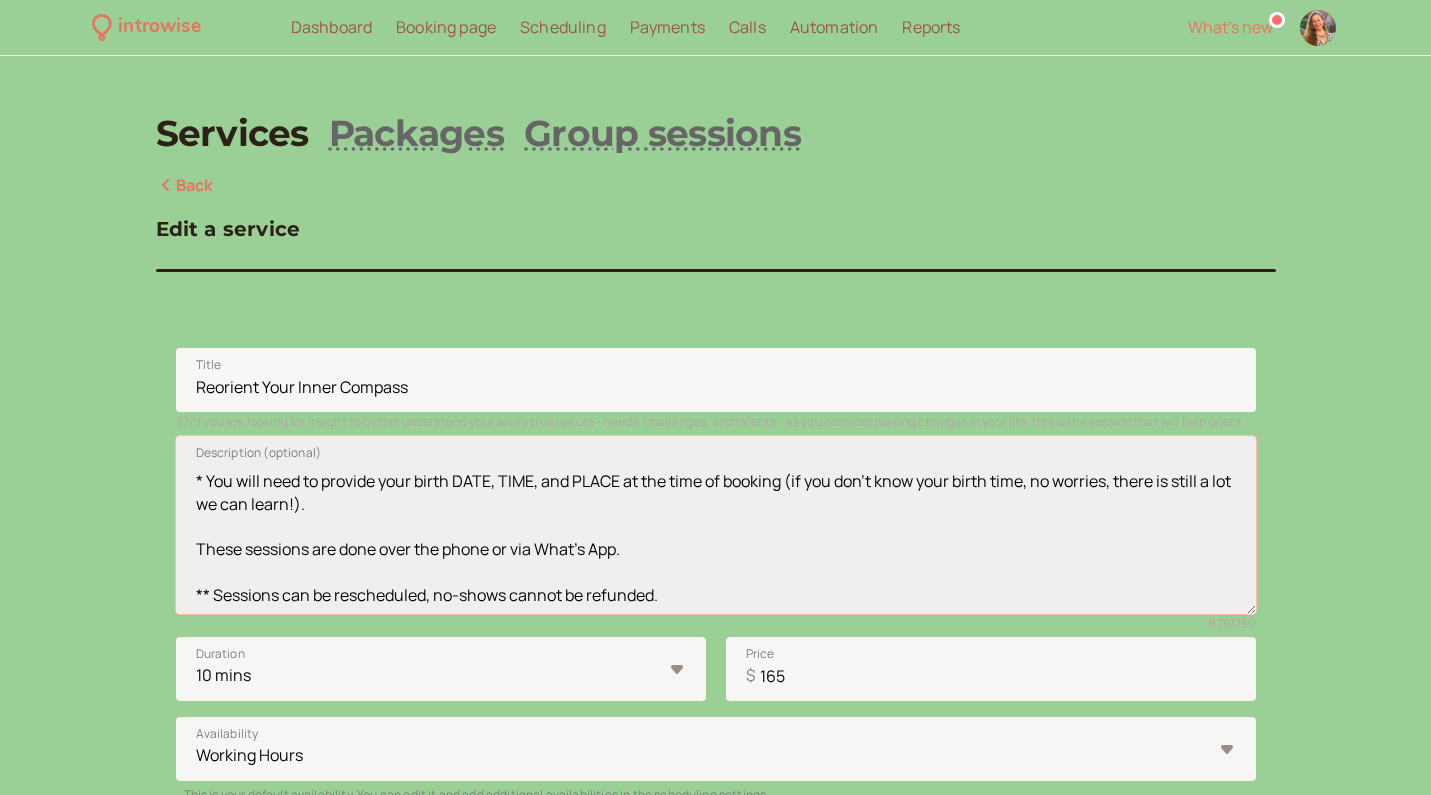 drag, startPoint x: 626, startPoint y: 481, endPoint x: 785, endPoint y: 481, distance: 159 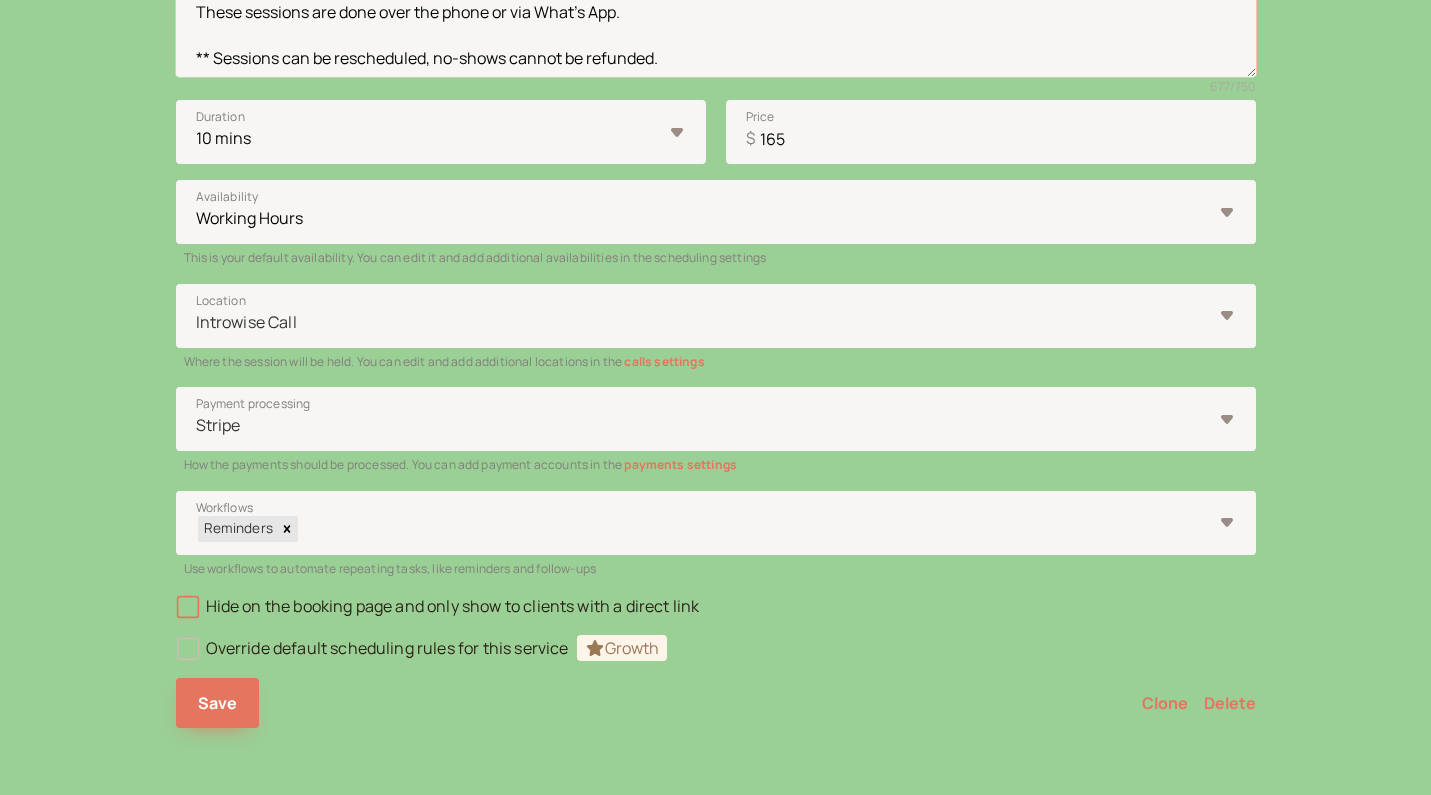 scroll, scrollTop: 536, scrollLeft: 0, axis: vertical 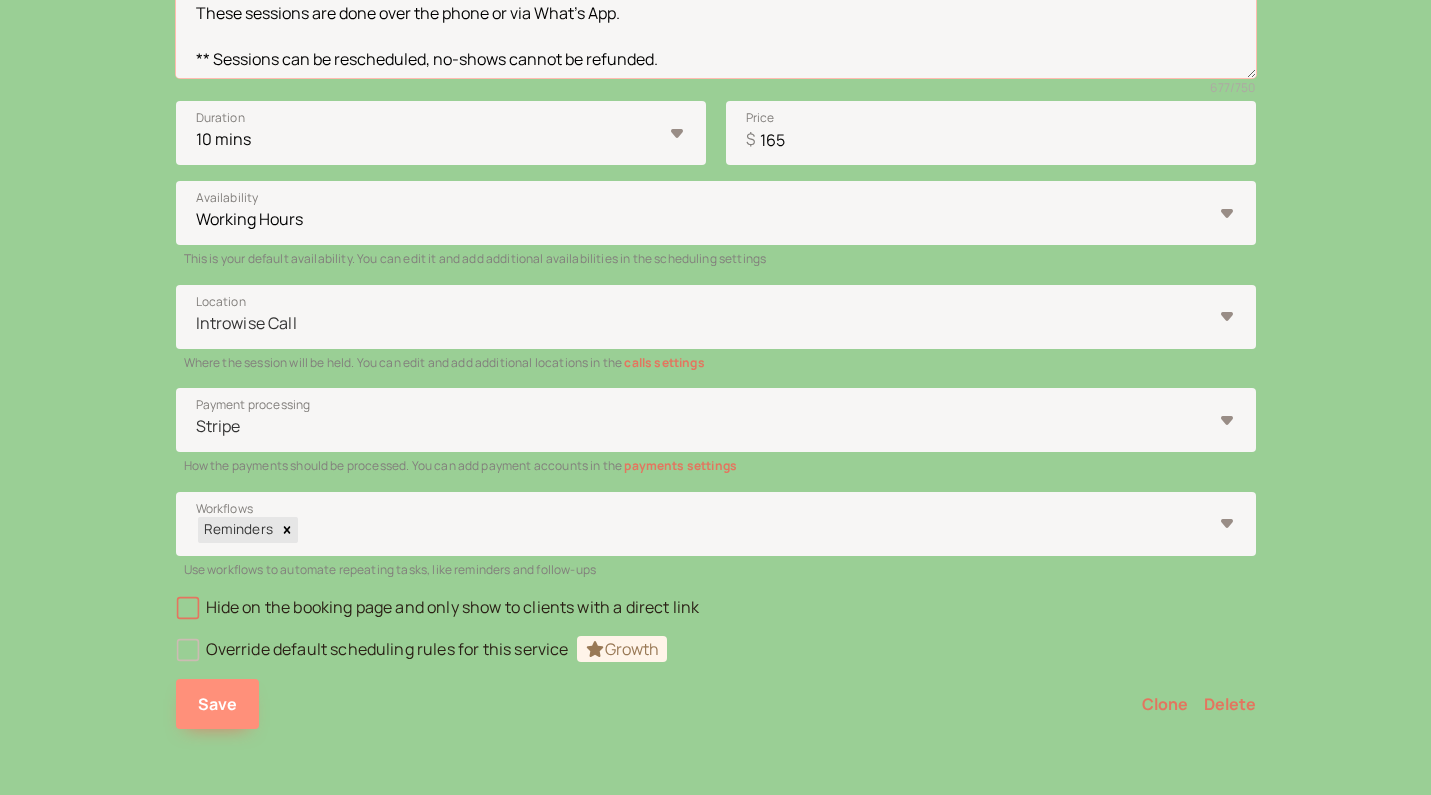 type on "This session will help illuminate the root of an acute pattern or issue in your life.  By  work with your astrology, we'll gain insight to shift the energy and find tangible next steps.
We’ll go through your natal tropical astrology chart* to orient you to how your body, mind, heart, and spirit are wired to move through the world so you can better honor and care for yourself.
* You will need to provide your birth DATE, TIME, and PLACE via Google Form after booking (if you don't know your birth time, no worries, there is still a lot we can learn!).
These sessions are done over the phone or via What's App.
** Sessions can be rescheduled, no-shows cannot be refunded." 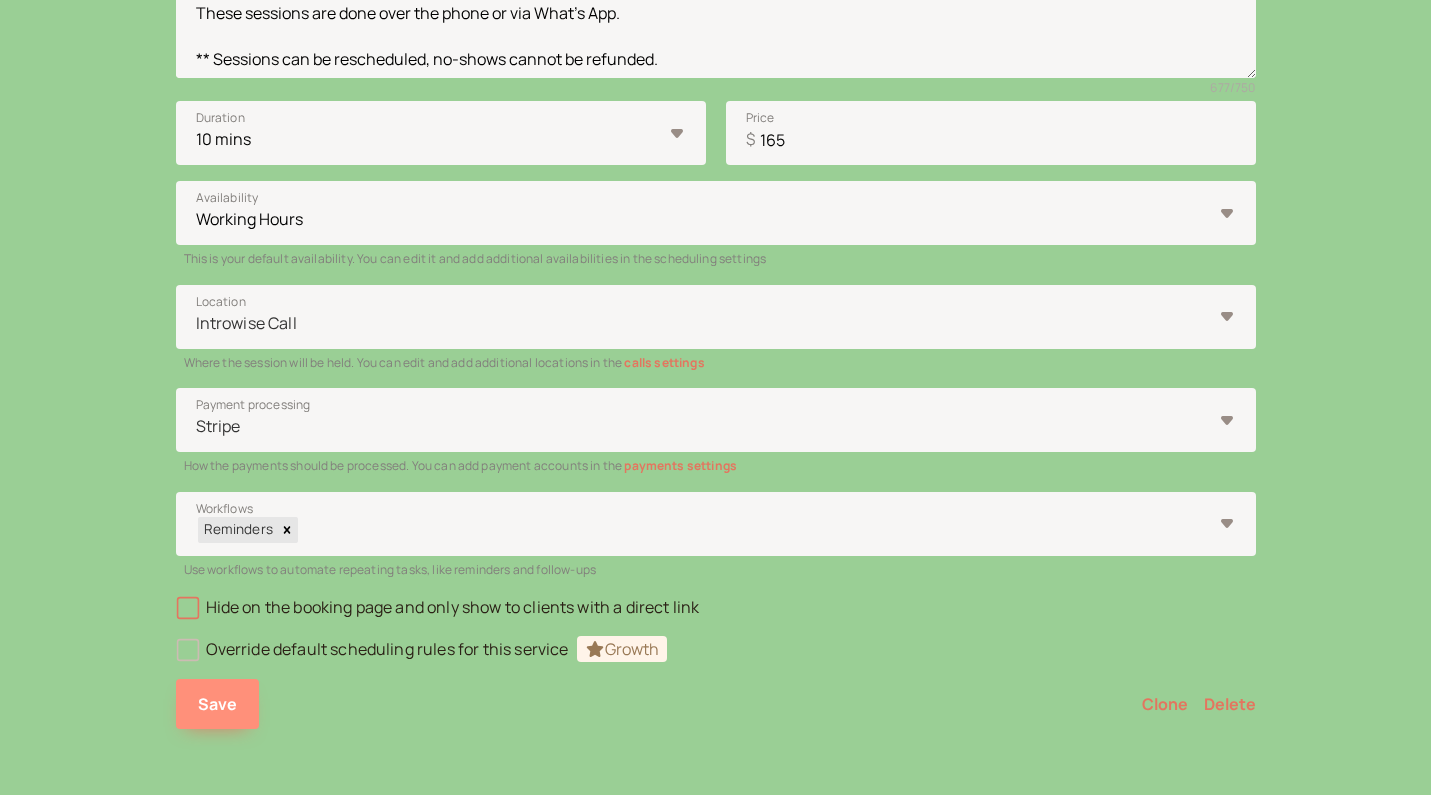 click on "Save" at bounding box center (218, 704) 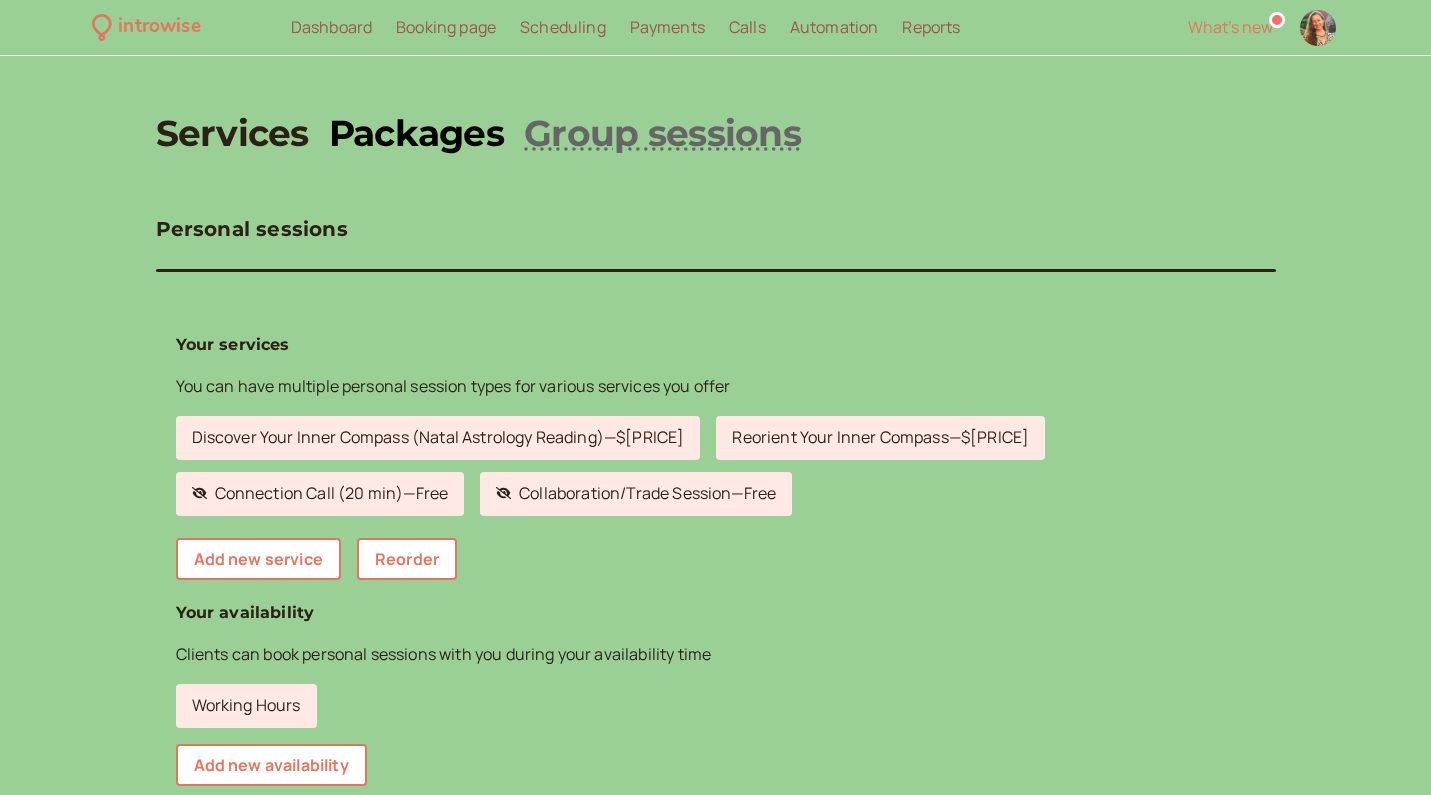 scroll, scrollTop: 0, scrollLeft: 0, axis: both 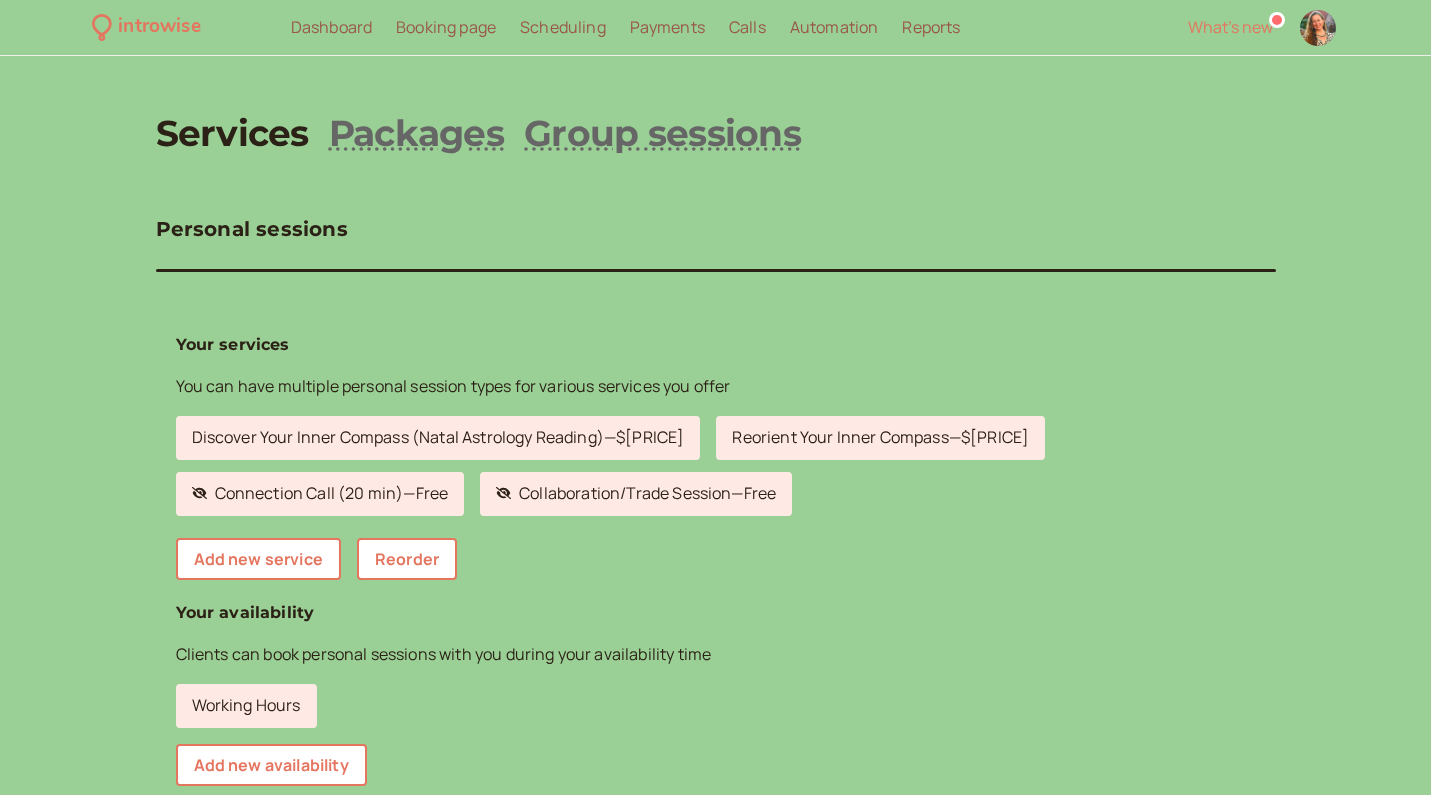 click on "Automation" at bounding box center [834, 27] 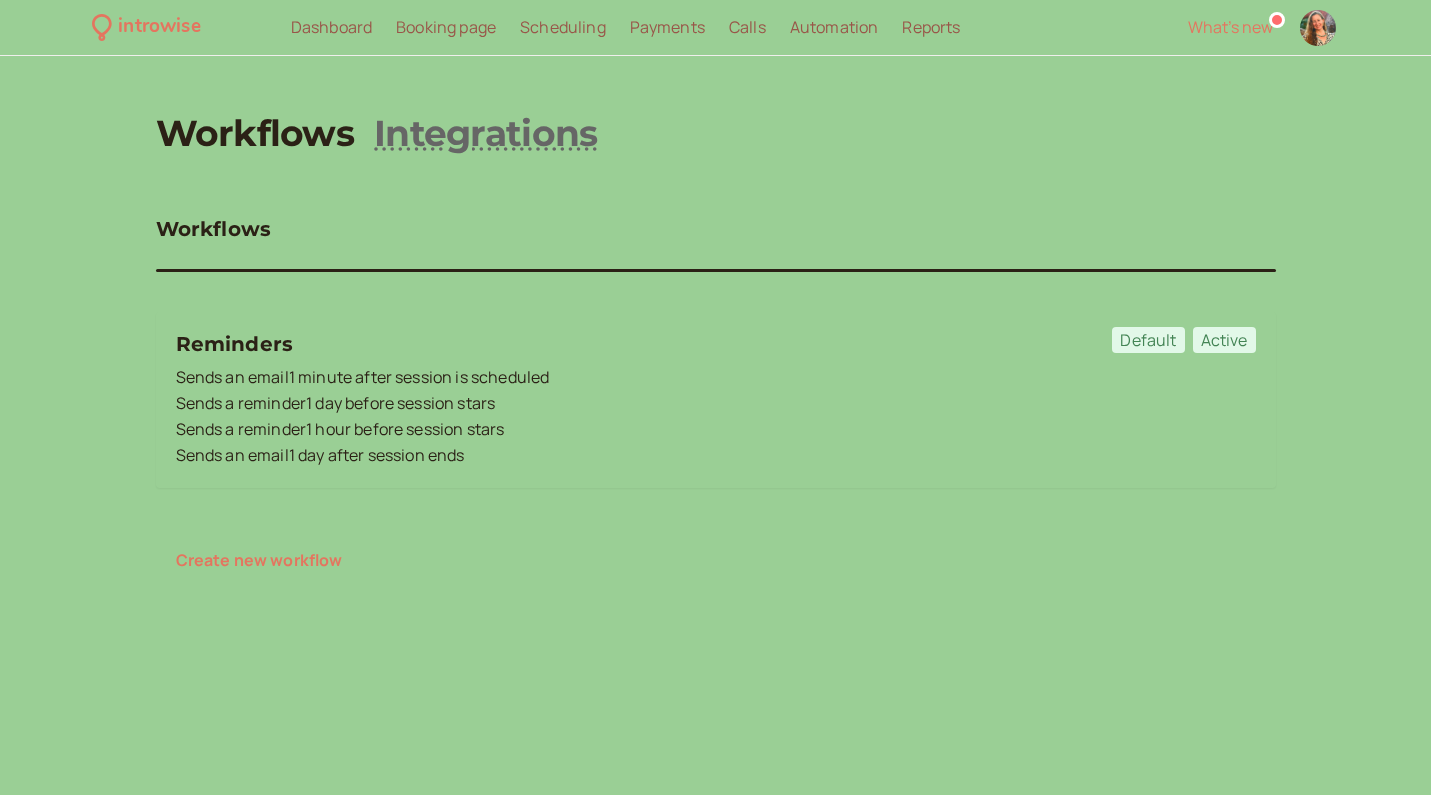 click on "Reminders Default Active Sends an email  1 minute  after session is scheduled Sends a reminder  1 day  before session stars Sends a reminder  1 hour  before session stars Sends an email  1 day  after session ends" at bounding box center [716, 398] 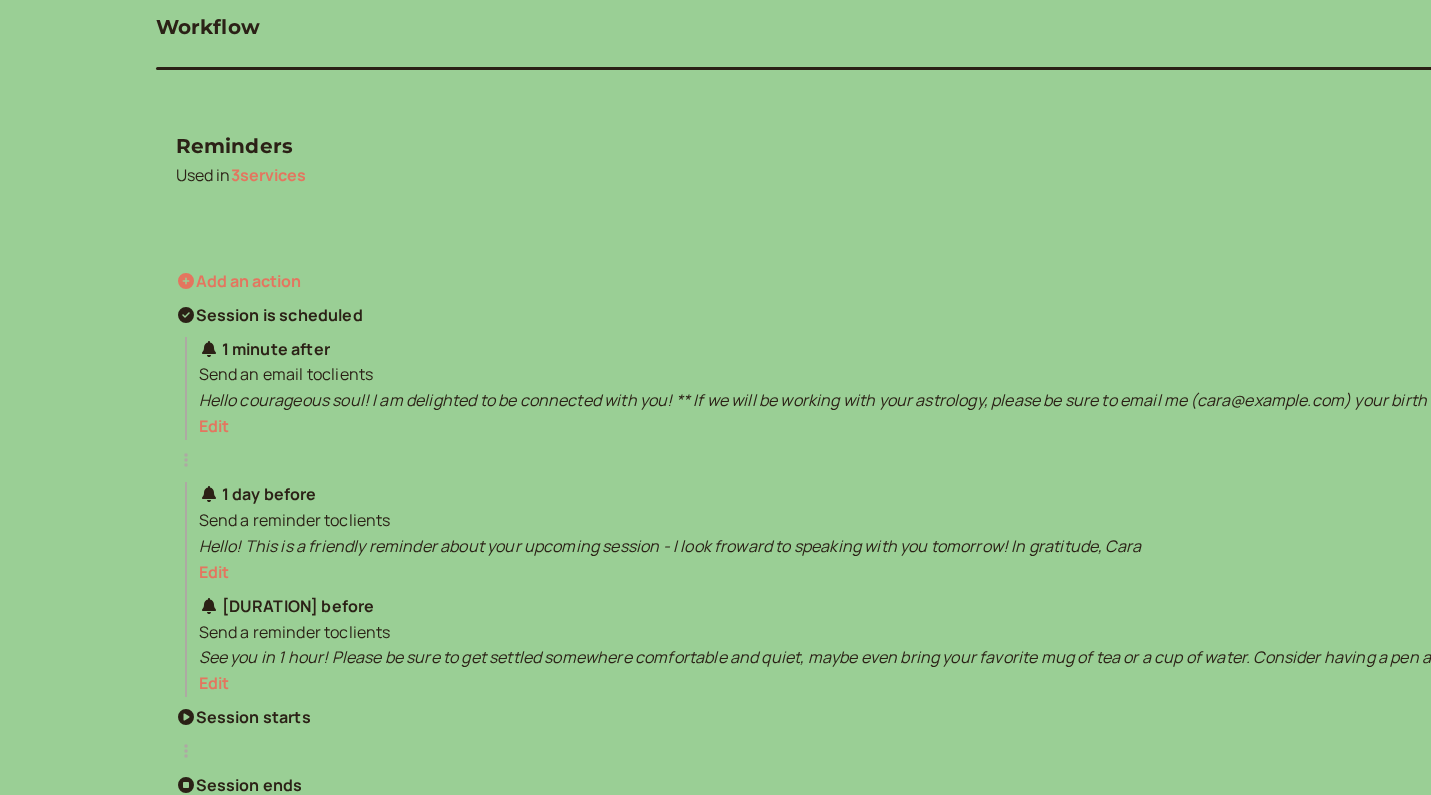 scroll, scrollTop: 241, scrollLeft: 0, axis: vertical 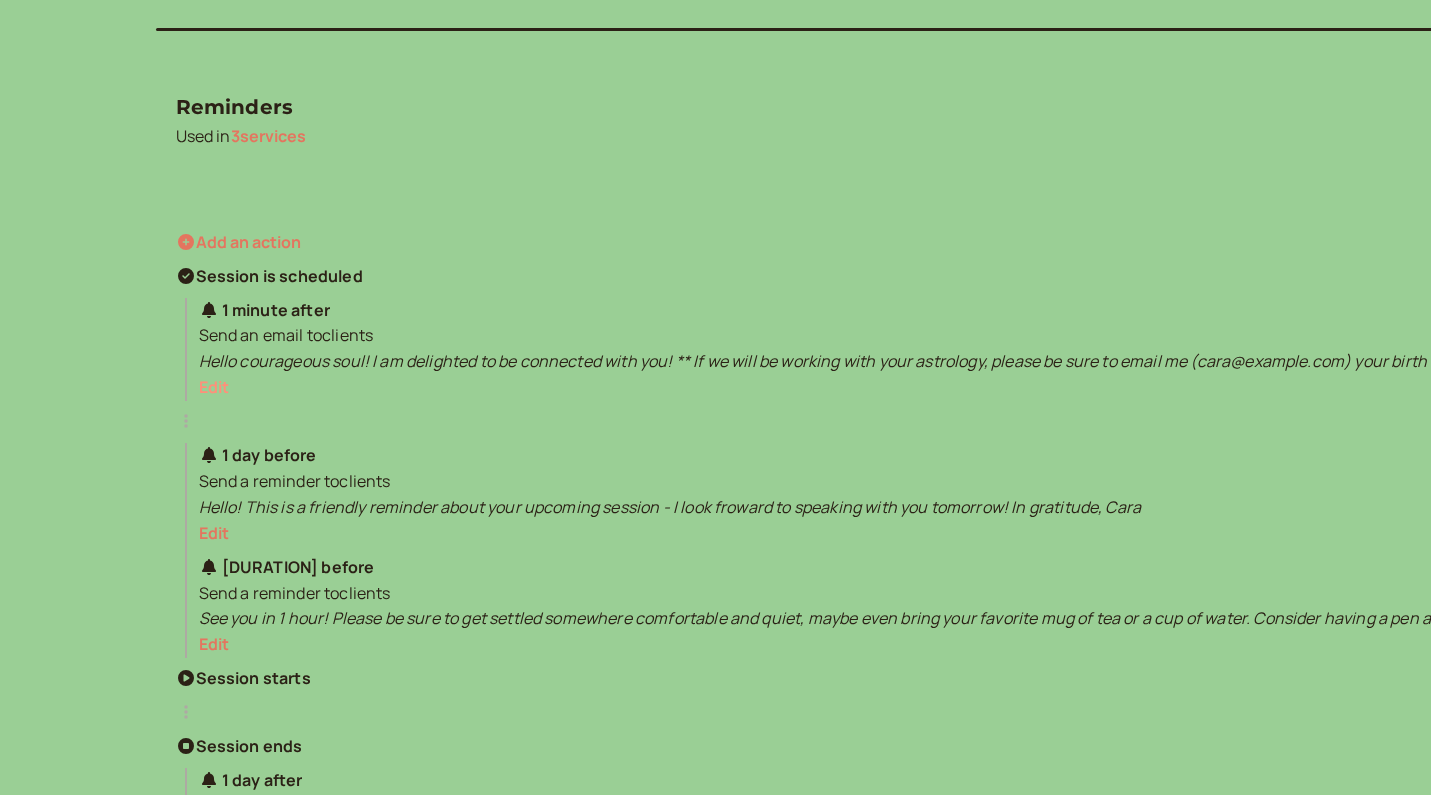 click on "Edit" at bounding box center [214, 387] 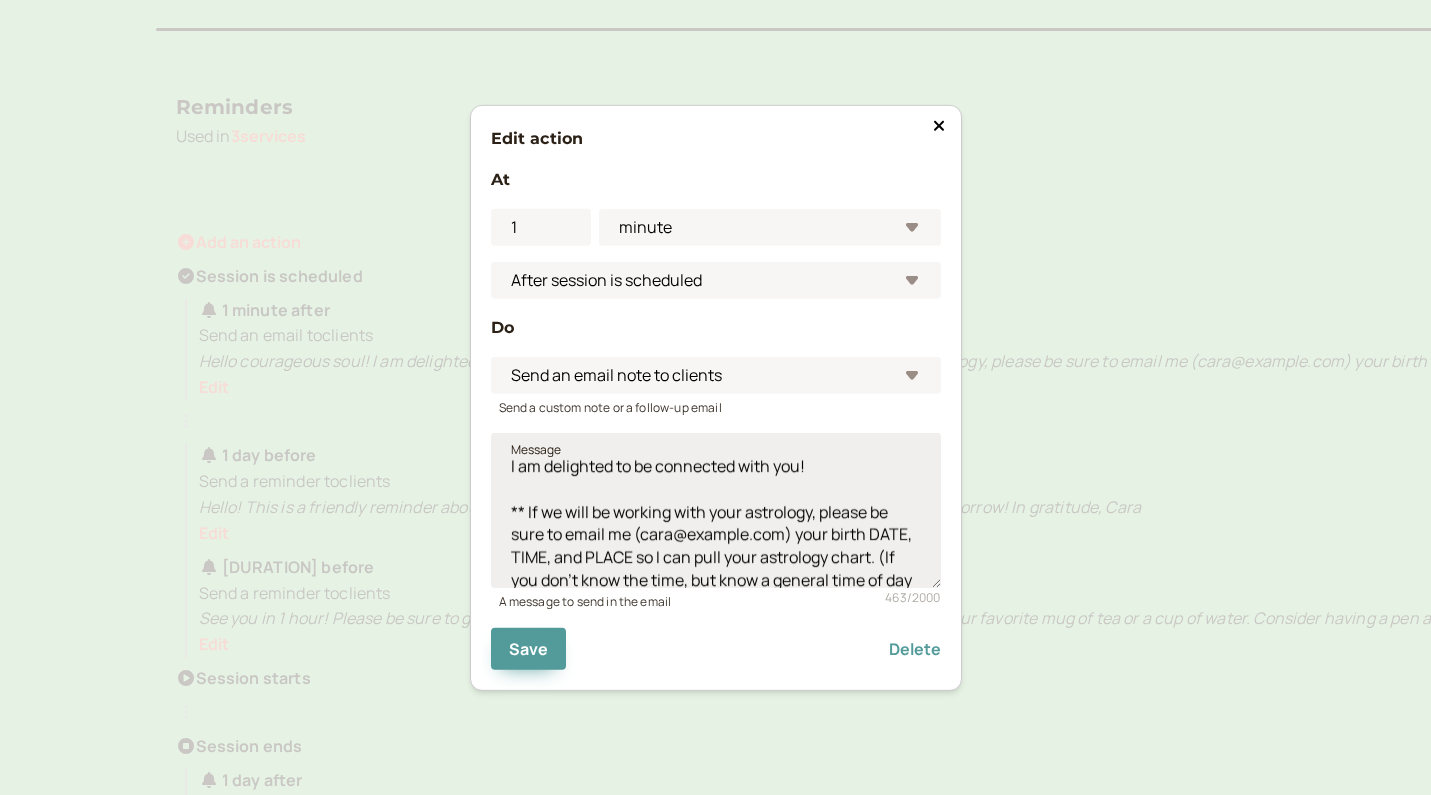 scroll, scrollTop: 60, scrollLeft: 0, axis: vertical 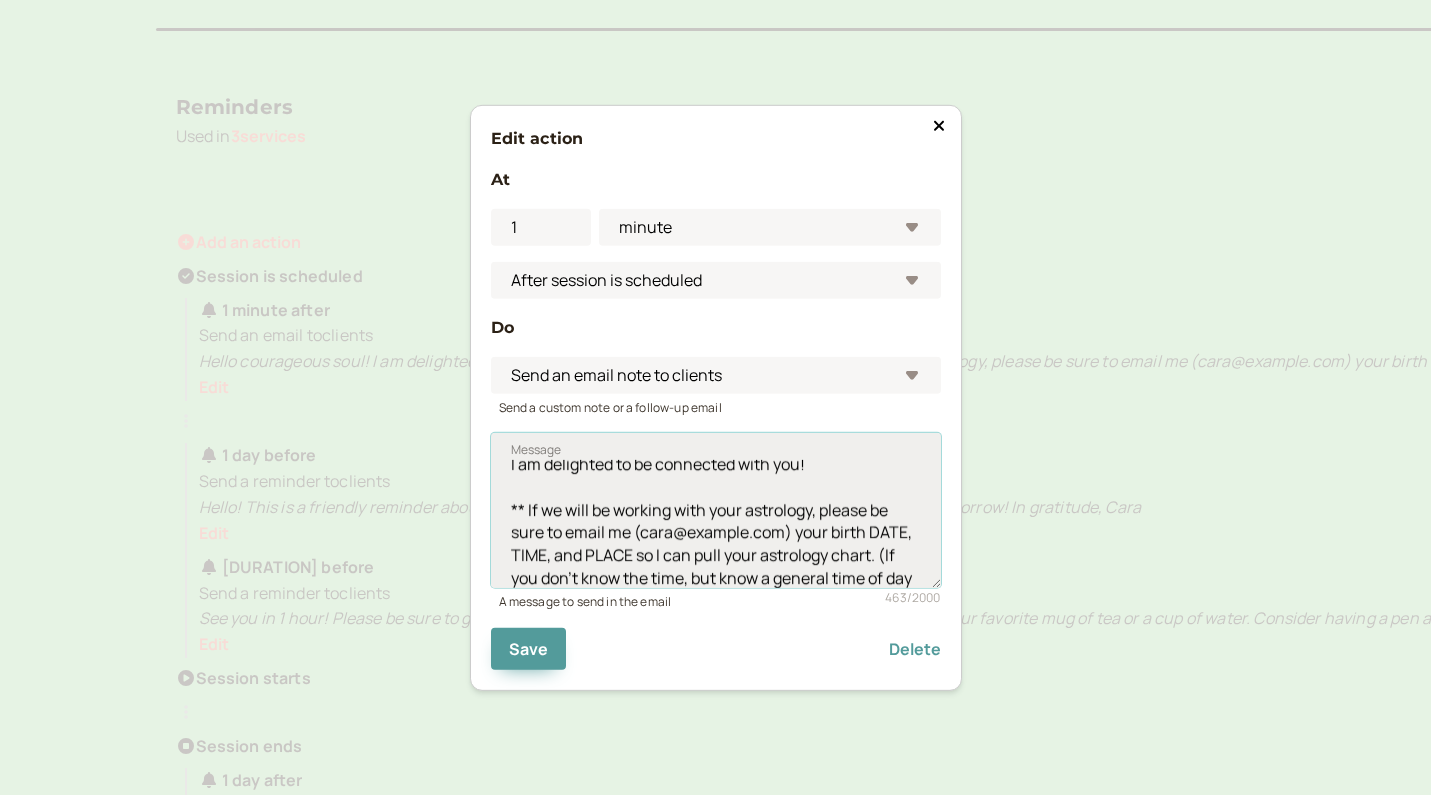click on "Hello courageous soul!
I am delighted to be connected with you!
** If we will be working with your astrology, please be sure to email me (cara@example.com) your birth DATE, TIME, and PLACE so I can pull your astrology chart. (If you don't know the time, but know a general time of day (morning, lunchtime, night, etc), even that is helpful).
I look forward to talking with you soon!  If you have any questions, feel free to let me know!
In gratitude,
Cara" at bounding box center (716, 510) 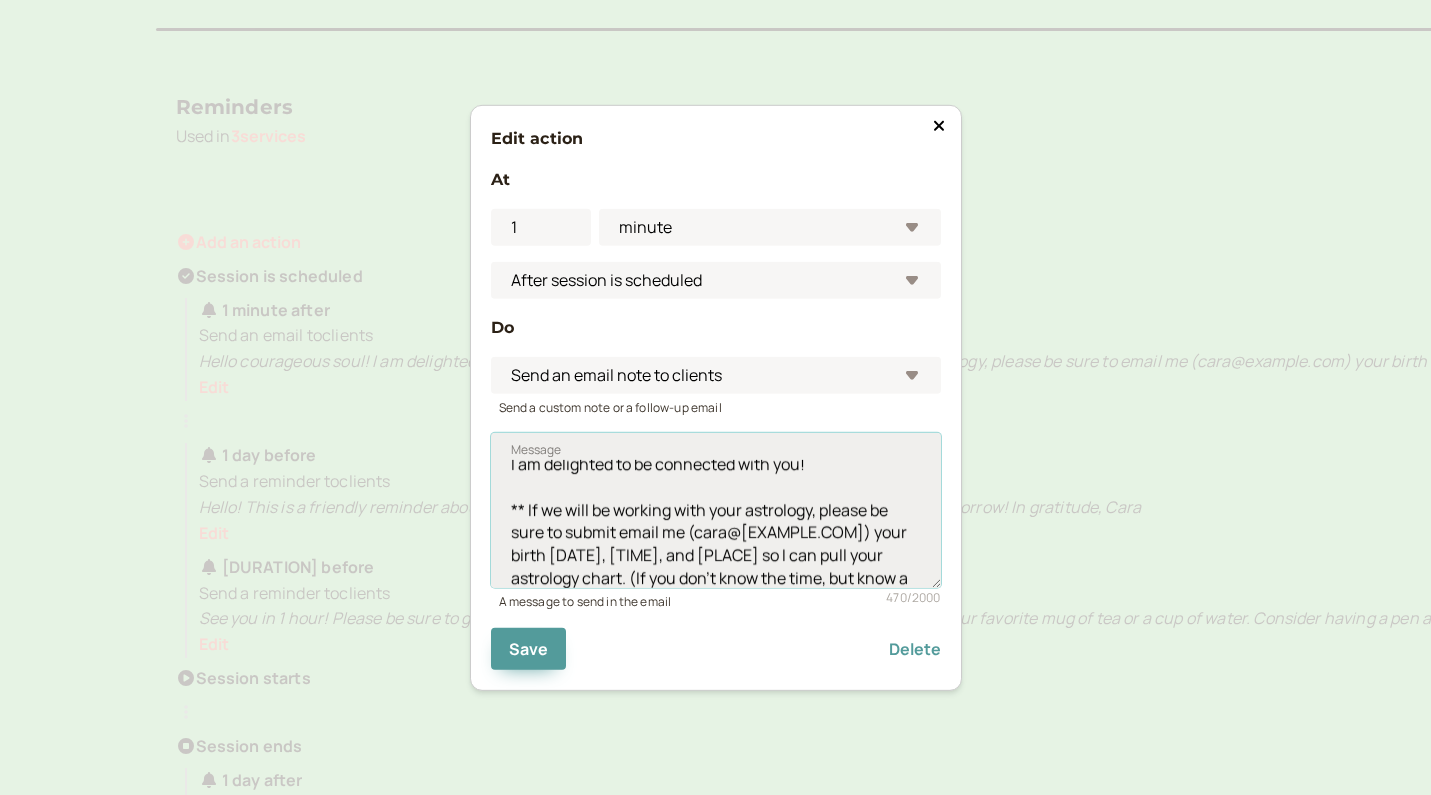 drag, startPoint x: 621, startPoint y: 530, endPoint x: 861, endPoint y: 527, distance: 240.01875 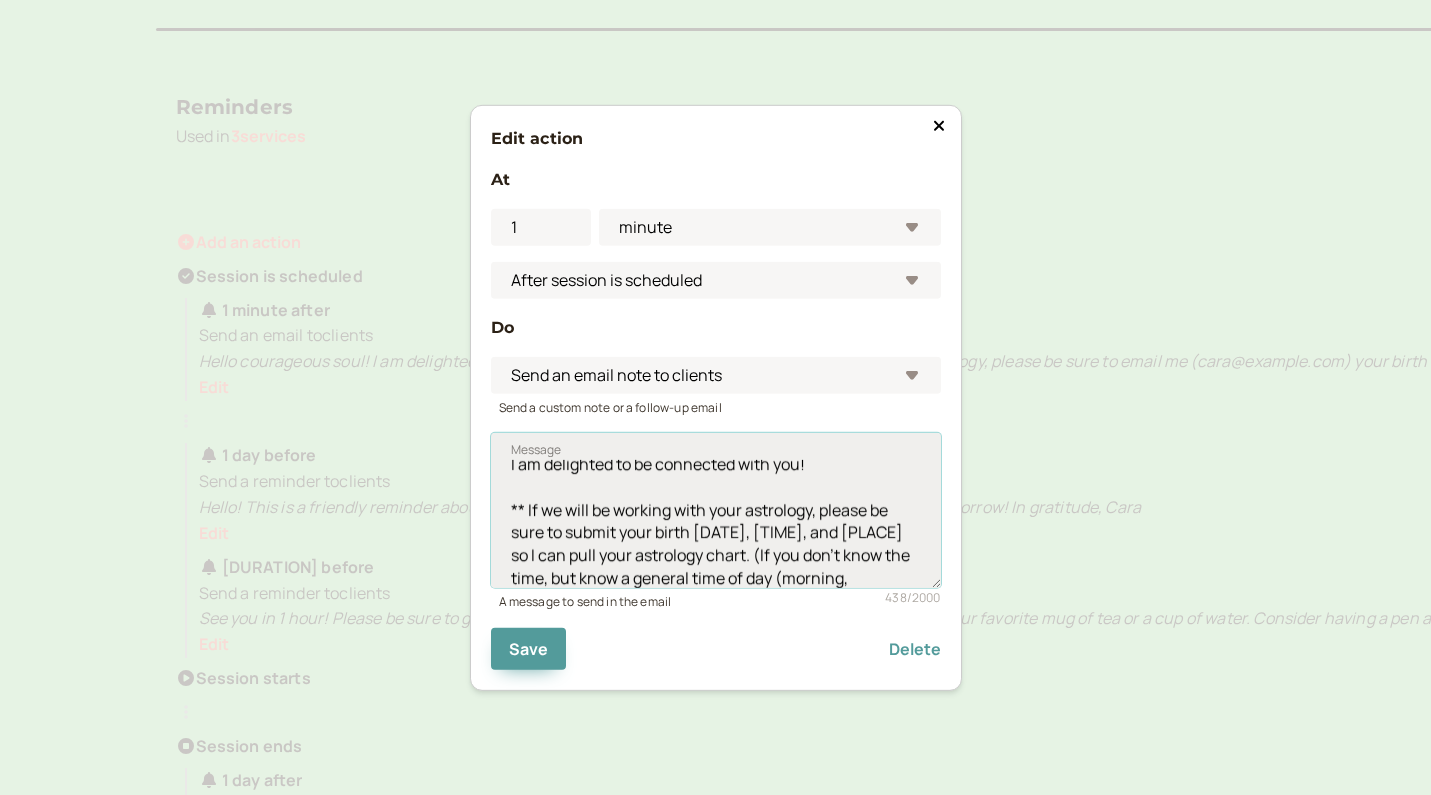 click on "Hello courageous soul!
I am delighted to be connected with you!
** If we will be working with your astrology, please be sure to submit your birth [DATE], [TIME], and [PLACE] so I can pull your astrology chart. (If you don't know the time, but know a general time of day (morning, lunchtime, night, etc), even that is helpful).
I look forward to talking with you soon!  If you have any questions, feel free to let me know!
In gratitude,
Cara" at bounding box center (716, 510) 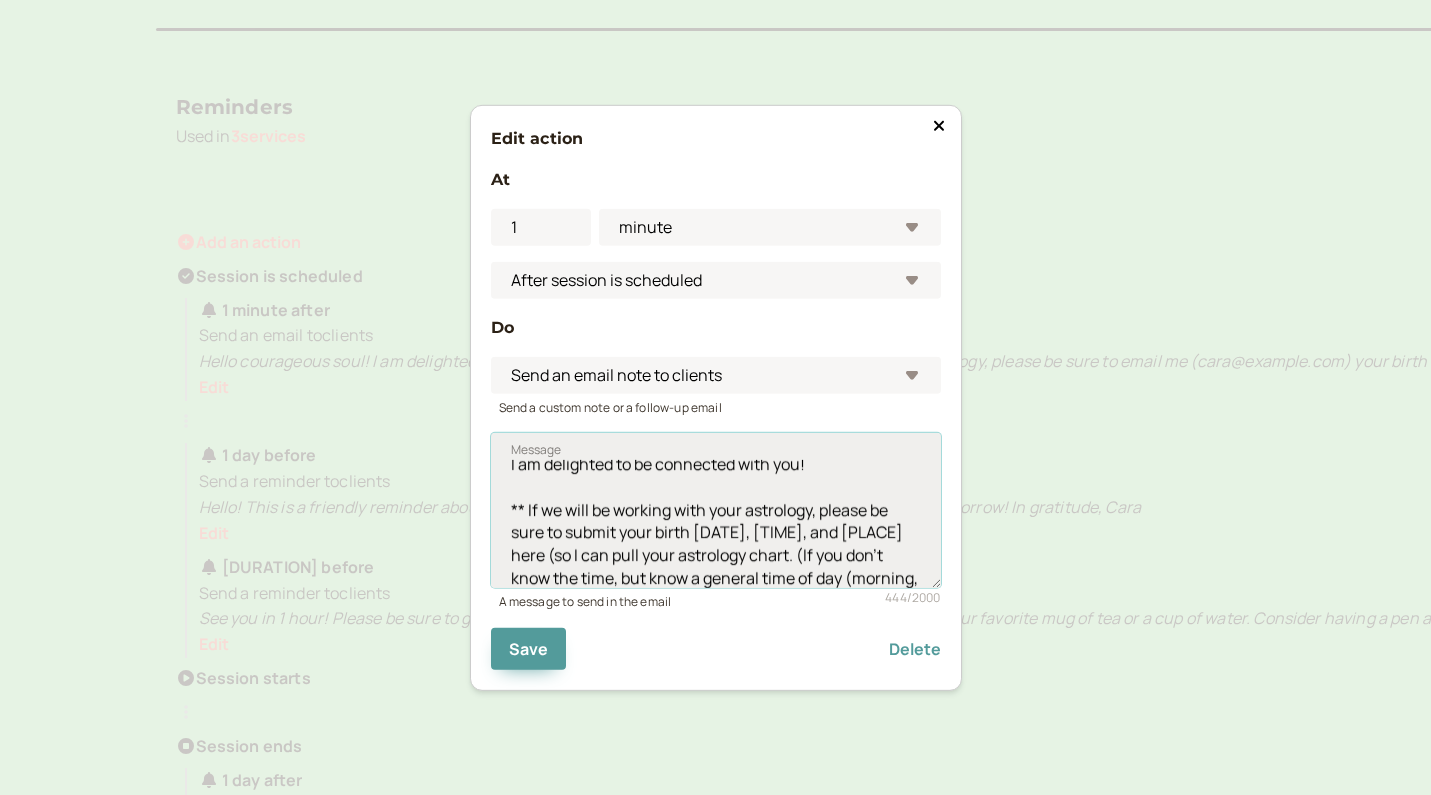paste on "https://docs.google.com/forms/d/e/1FAIpQLScOgsI2vAJy_mBzXzhc_I8eaKzgQXyHXHZmp-WhknJQZ0oNgw/viewform?usp=sharing&ouid=106915765508895439415" 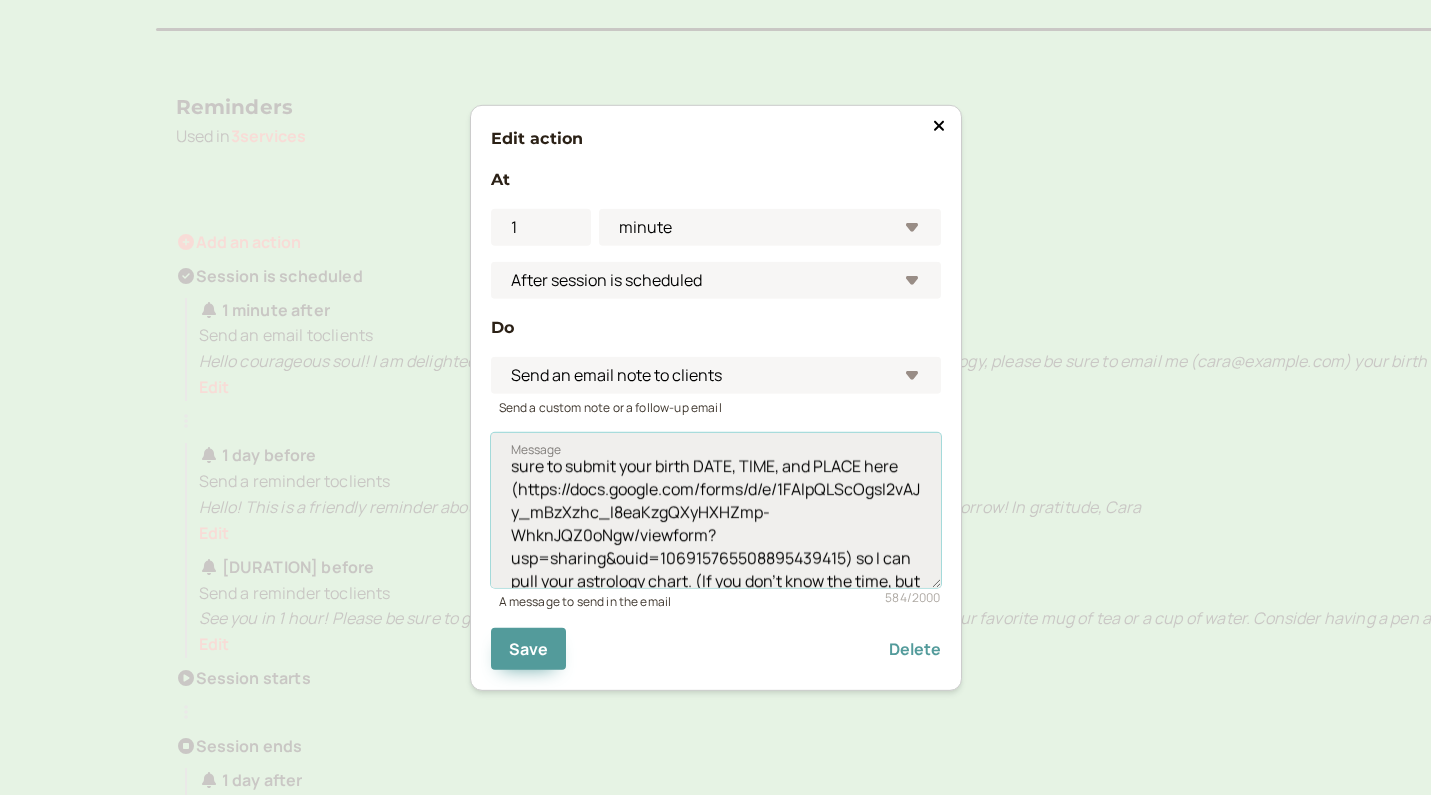 scroll, scrollTop: 128, scrollLeft: 0, axis: vertical 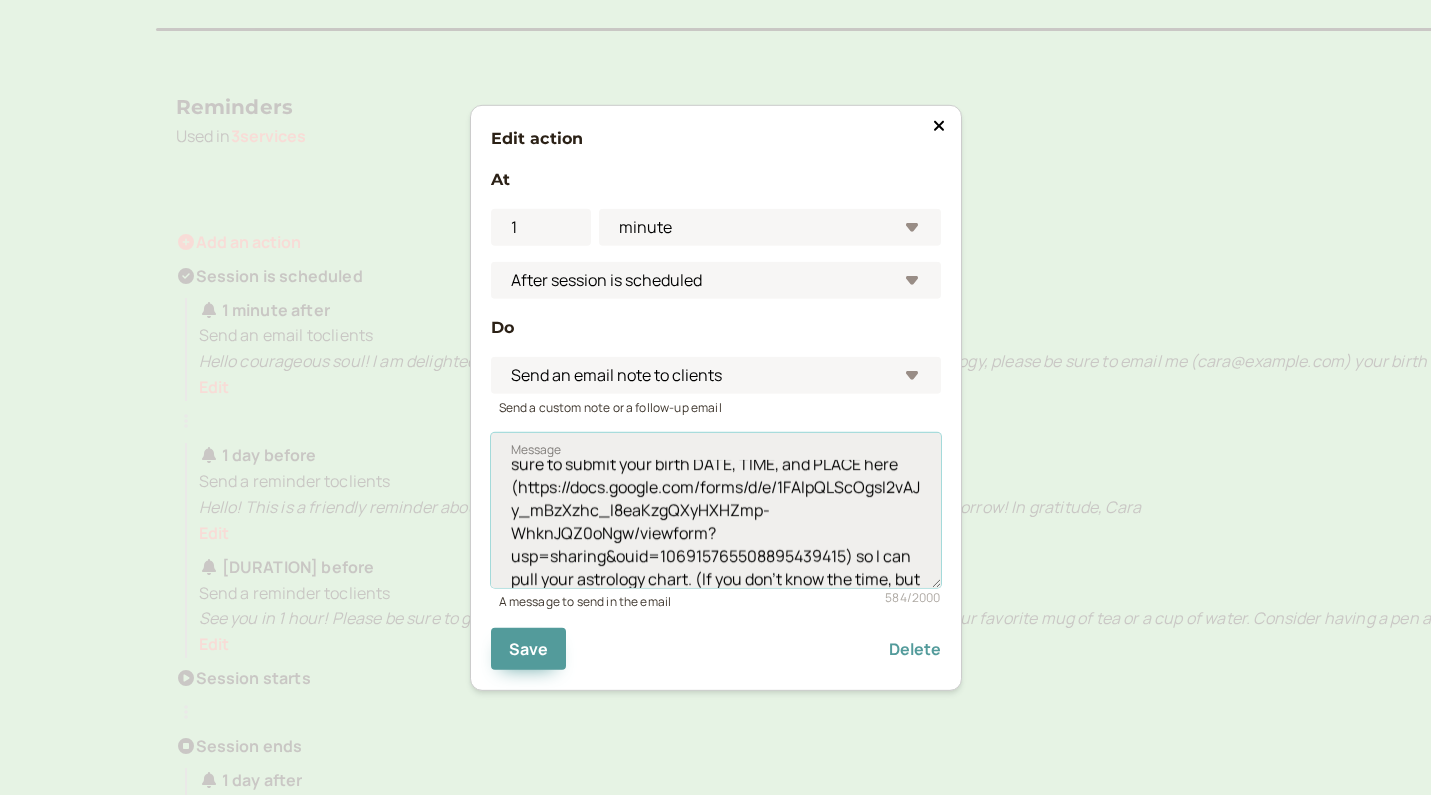 drag, startPoint x: 846, startPoint y: 547, endPoint x: 515, endPoint y: 485, distance: 336.7566 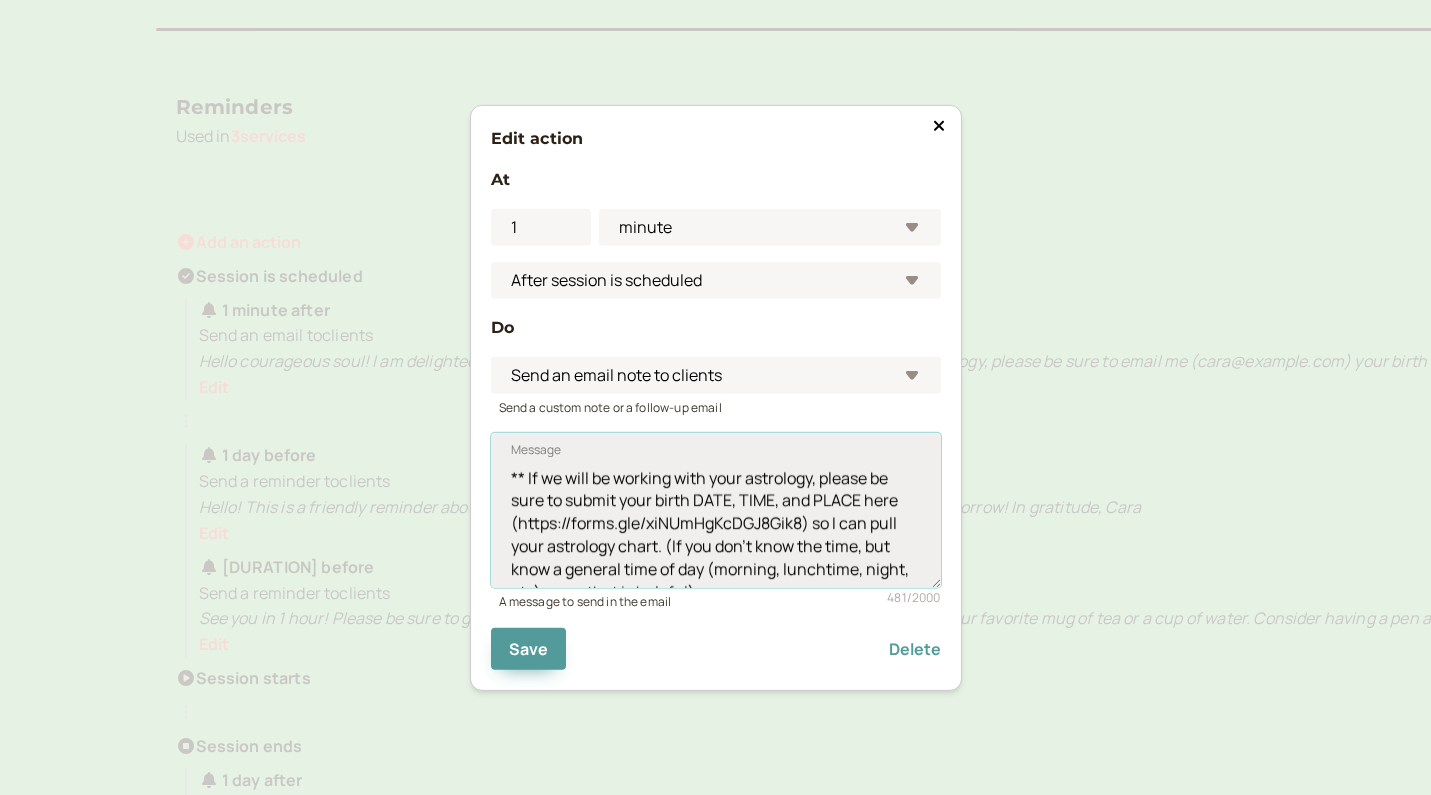 scroll, scrollTop: 87, scrollLeft: 0, axis: vertical 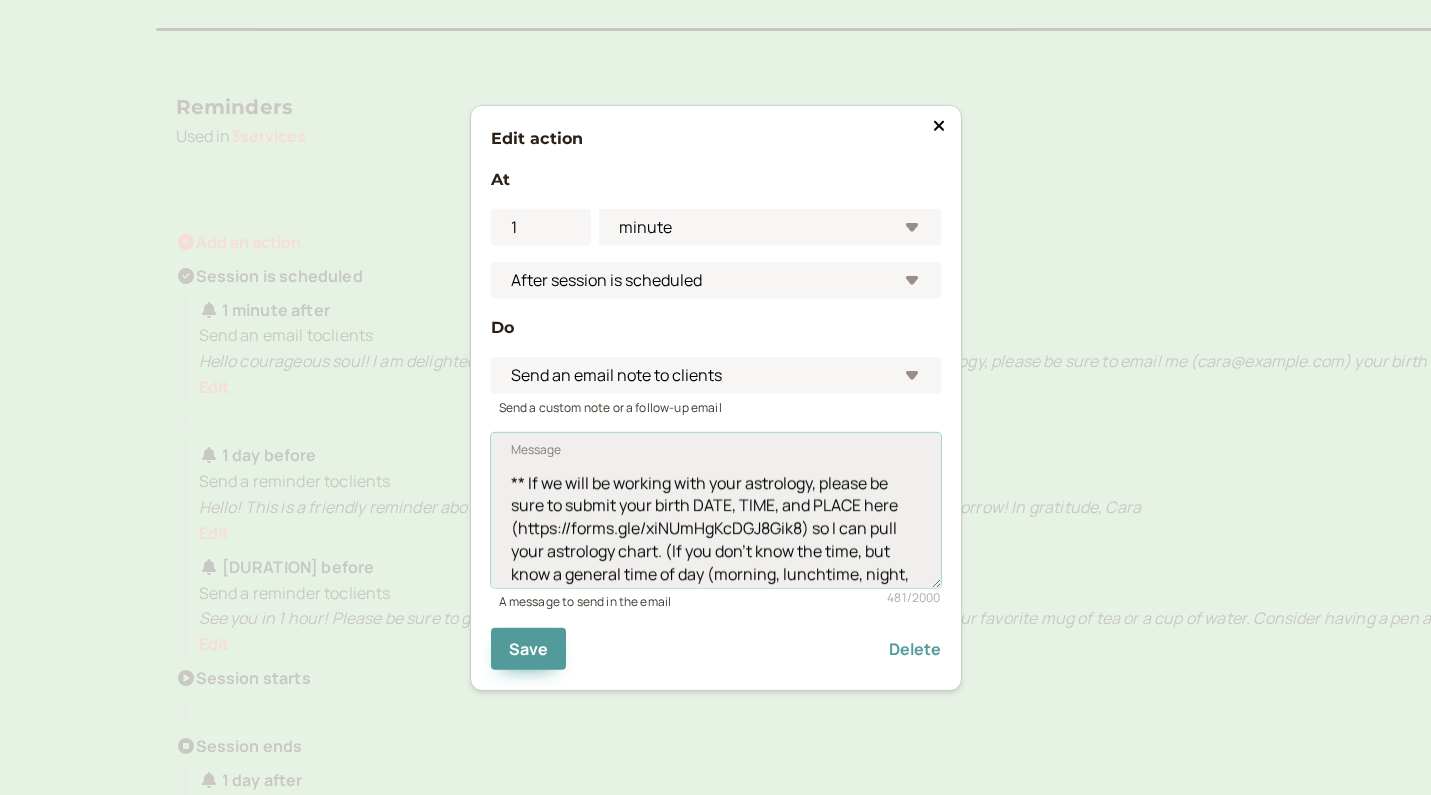 click on "Hello courageous soul!
I am delighted to be connected with you!
** If we will be working with your astrology, please be sure to submit your birth DATE, TIME, and PLACE here (https://forms.gle/xiNUmHgKcDGJ8Gik8) so I can pull your astrology chart. (If you don't know the time, but know a general time of day (morning, lunchtime, night, etc), even that is helpful).
I look forward to talking with you soon!  If you have any questions, feel free to let me know!
In gratitude,
Cara" at bounding box center [716, 510] 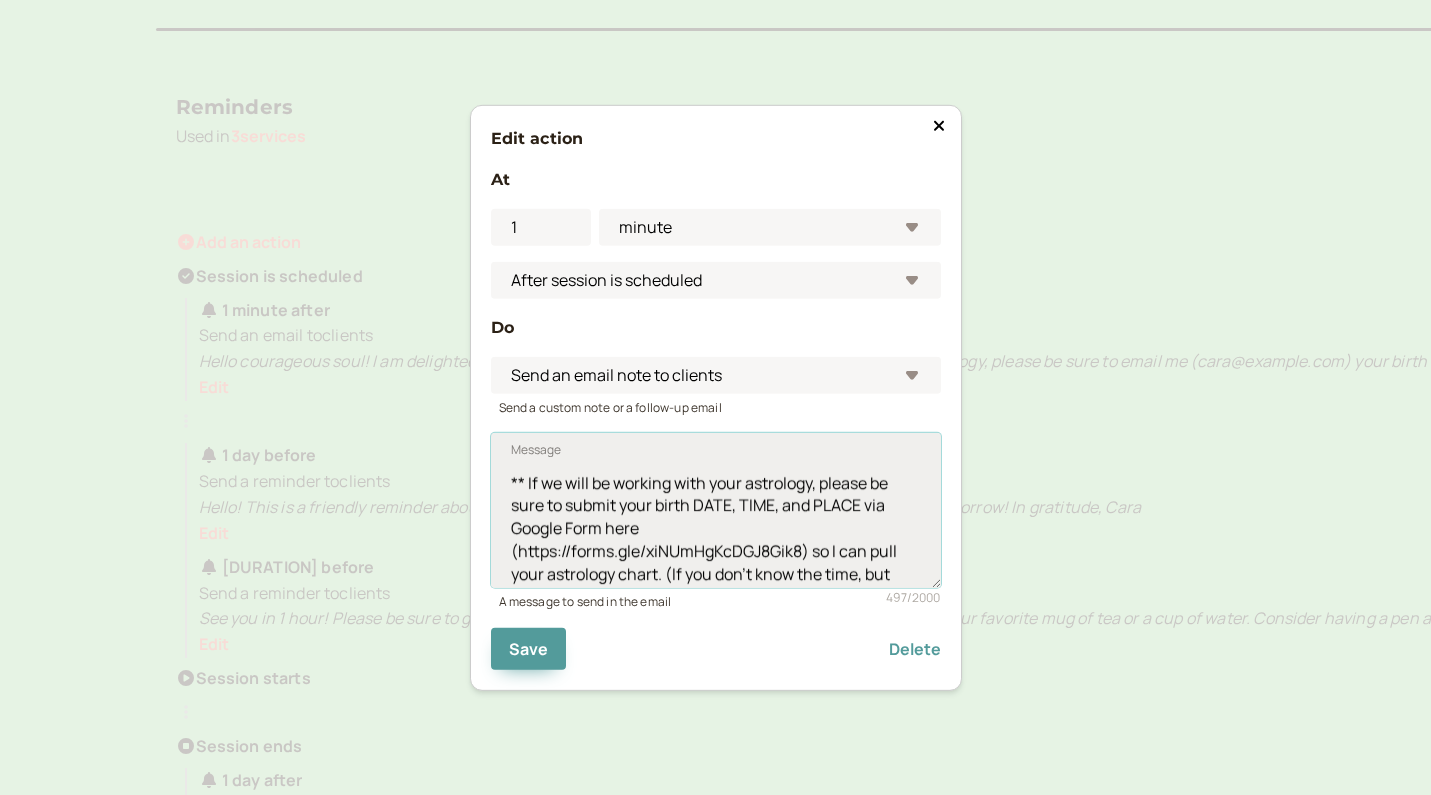 click on "Hello courageous soul!
I am delighted to be connected with you!
** If we will be working with your astrology, please be sure to submit your birth DATE, TIME, and PLACE via Google Form here (https://forms.gle/xiNUmHgKcDGJ8Gik8) so I can pull your astrology chart. (If you don't know the time, but know a general time of day (morning, lunchtime, night, etc), even that is helpful).
I look forward to talking with you soon!  If you have any questions, feel free to let me know!
In gratitude,
Cara" at bounding box center [716, 510] 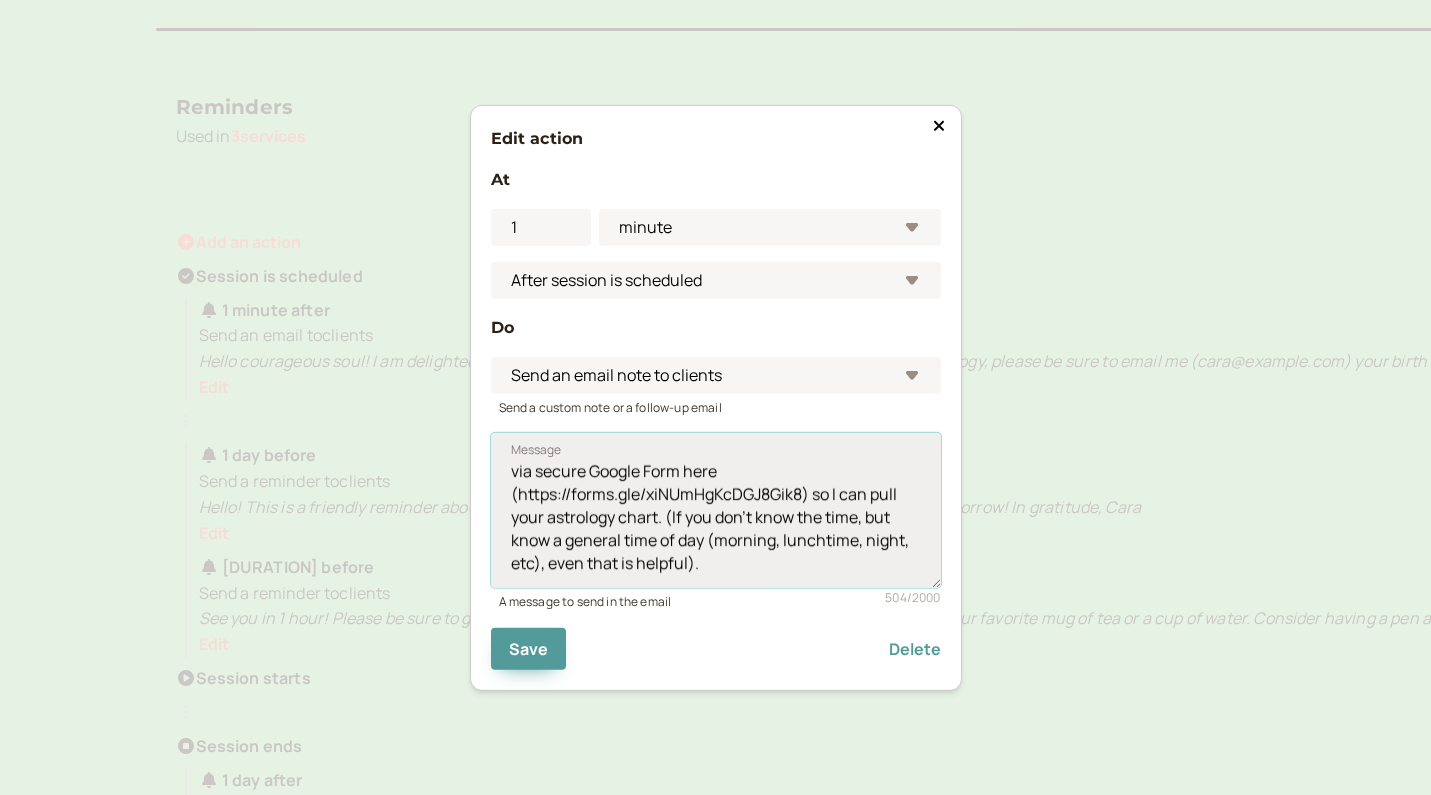 scroll, scrollTop: 146, scrollLeft: 0, axis: vertical 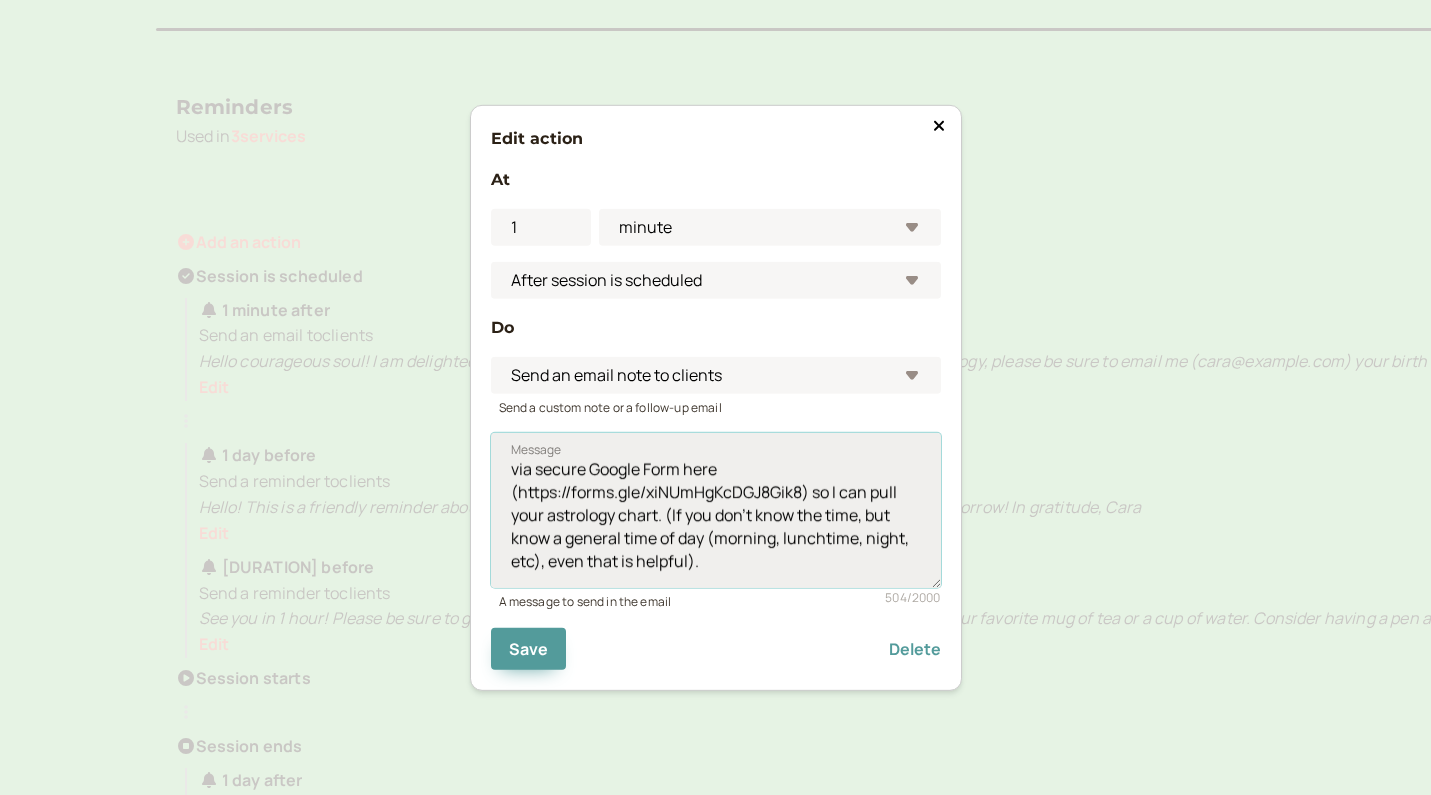 click on "Hello courageous soul!
I am delighted to be connected with you!
** If we will be working with your astrology, please be sure to submit your birth [DATE], [TIME], and [PLACE] via secure Google Form here (https://forms.gle/xiNUmHgKcDGJ8Gik8) so I can pull your astrology chart. (If you don't know the time, but know a general time of day (morning, lunchtime, night, etc), even that is helpful).
I look forward to talking with you soon!  If you have any questions, feel free to let me know!
In gratitude,
Cara" at bounding box center [716, 510] 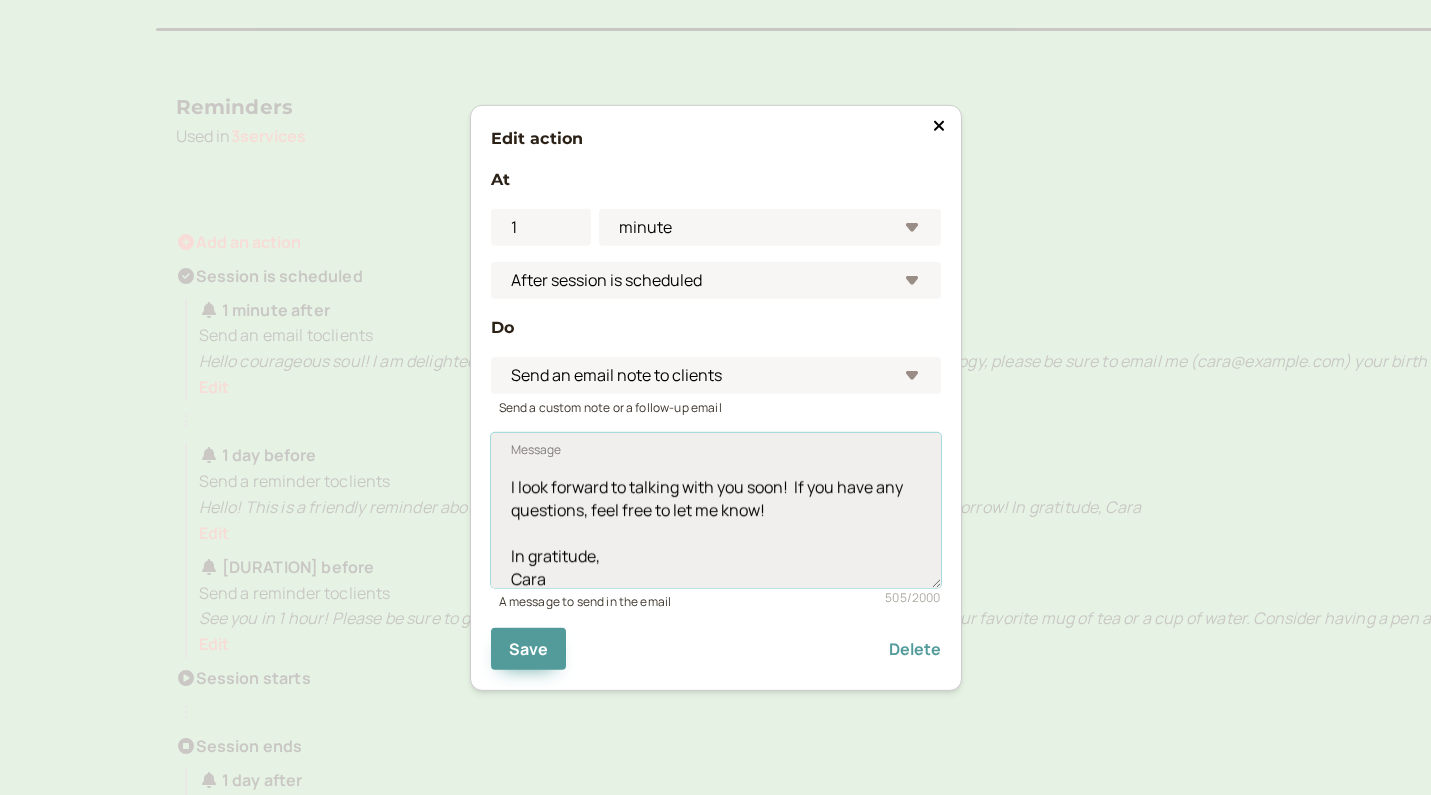 scroll, scrollTop: 286, scrollLeft: 0, axis: vertical 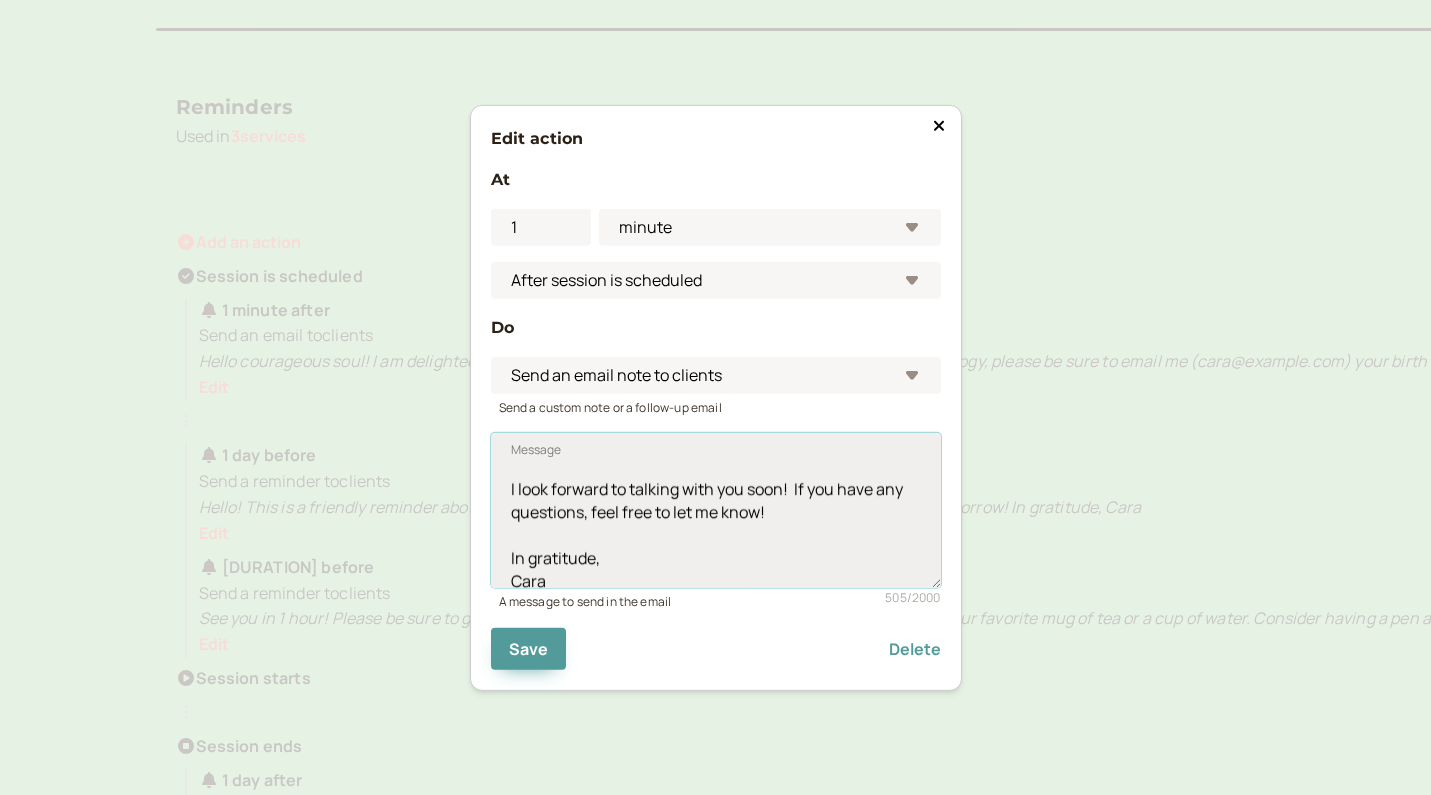 click on "Hello courageous soul!
I am delighted to be connected with you!
** If we will be working with your astrology, please be sure to submit your birth DATE, TIME, and PLACE via secure Google Form here (https://forms.gle/xiNUmHgKcDGJ8Gik8) so I can pull your astrology chart.
(If you don't know the time, but know a general time of day (morning, lunchtime, night, etc), even that is helpful).
I look forward to talking with you soon!  If you have any questions, feel free to let me know!
In gratitude,
Cara" at bounding box center [716, 510] 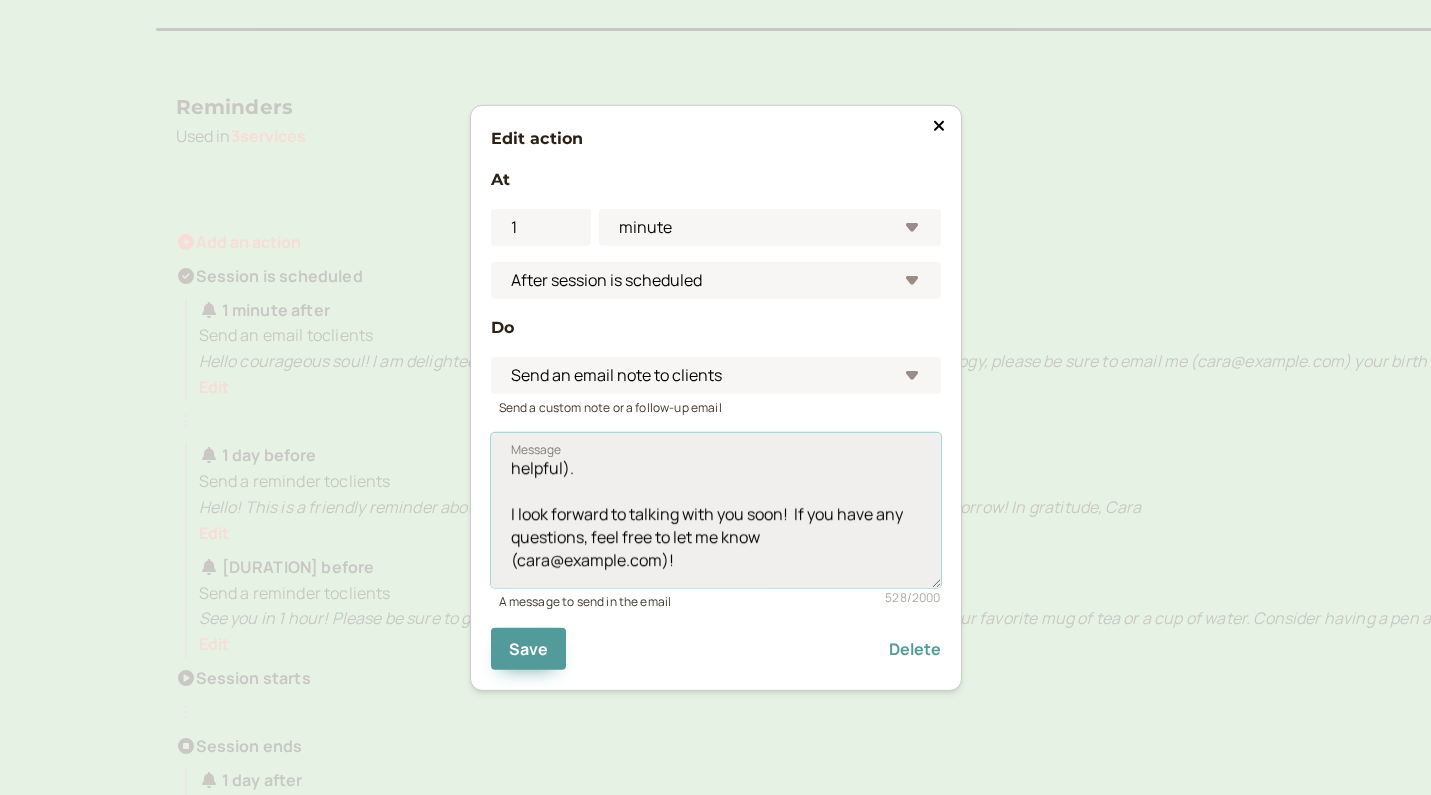scroll, scrollTop: 263, scrollLeft: 0, axis: vertical 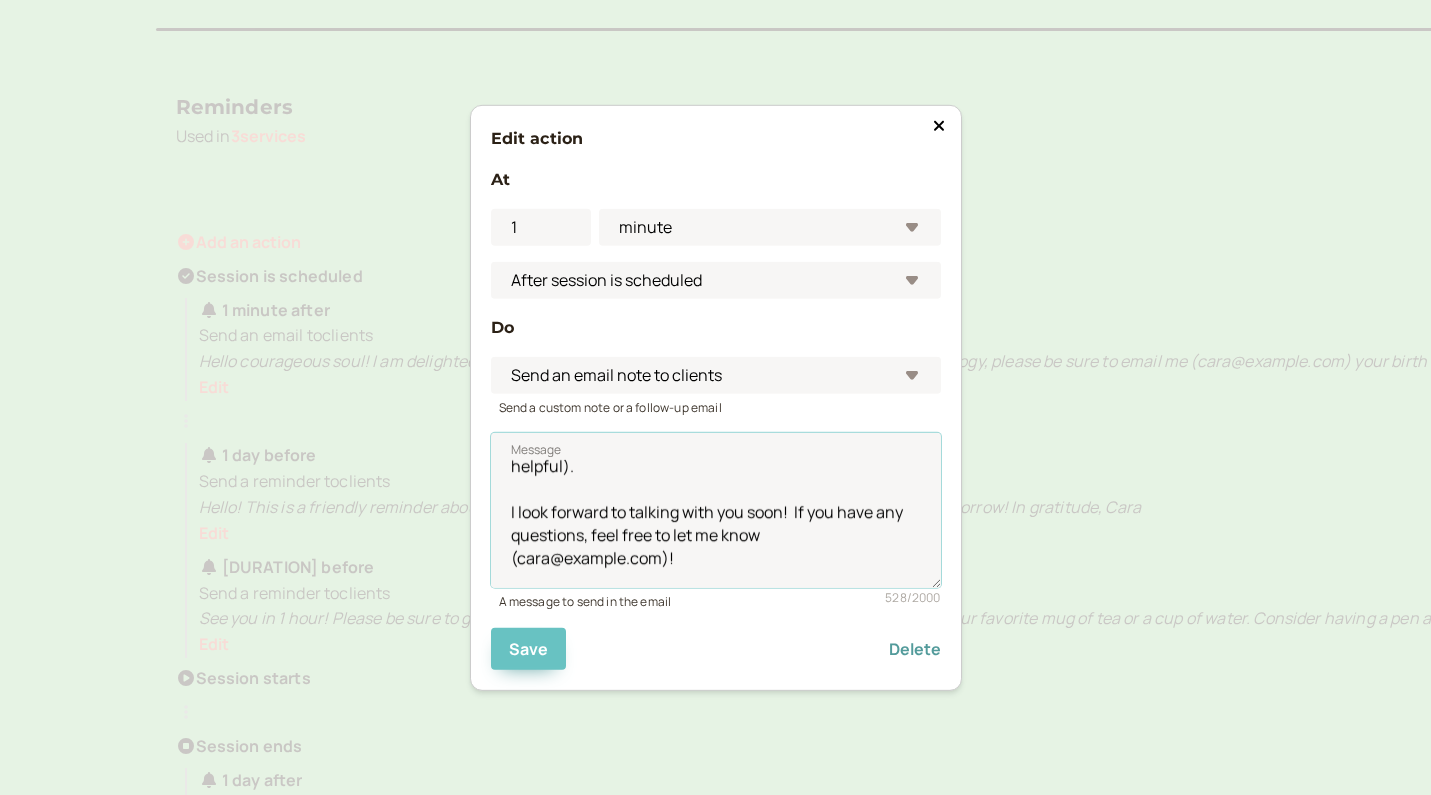 type on "Hello courageous soul!
I am delighted to be connected with you!
** If we will be working with your astrology, please be sure to submit your birth DATE, TIME, and PLACE via secure Google Form here (https://forms.gle/xiNUmHgKcDGJ8Gik8) so I can pull your astrology chart.
(If you don't know the time, but know a general time of day (morning, lunchtime, night, etc), even that is helpful).
I look forward to talking with you soon!  If you have any questions, feel free to let me know (cara@example.com)!
In gratitude,
Cara" 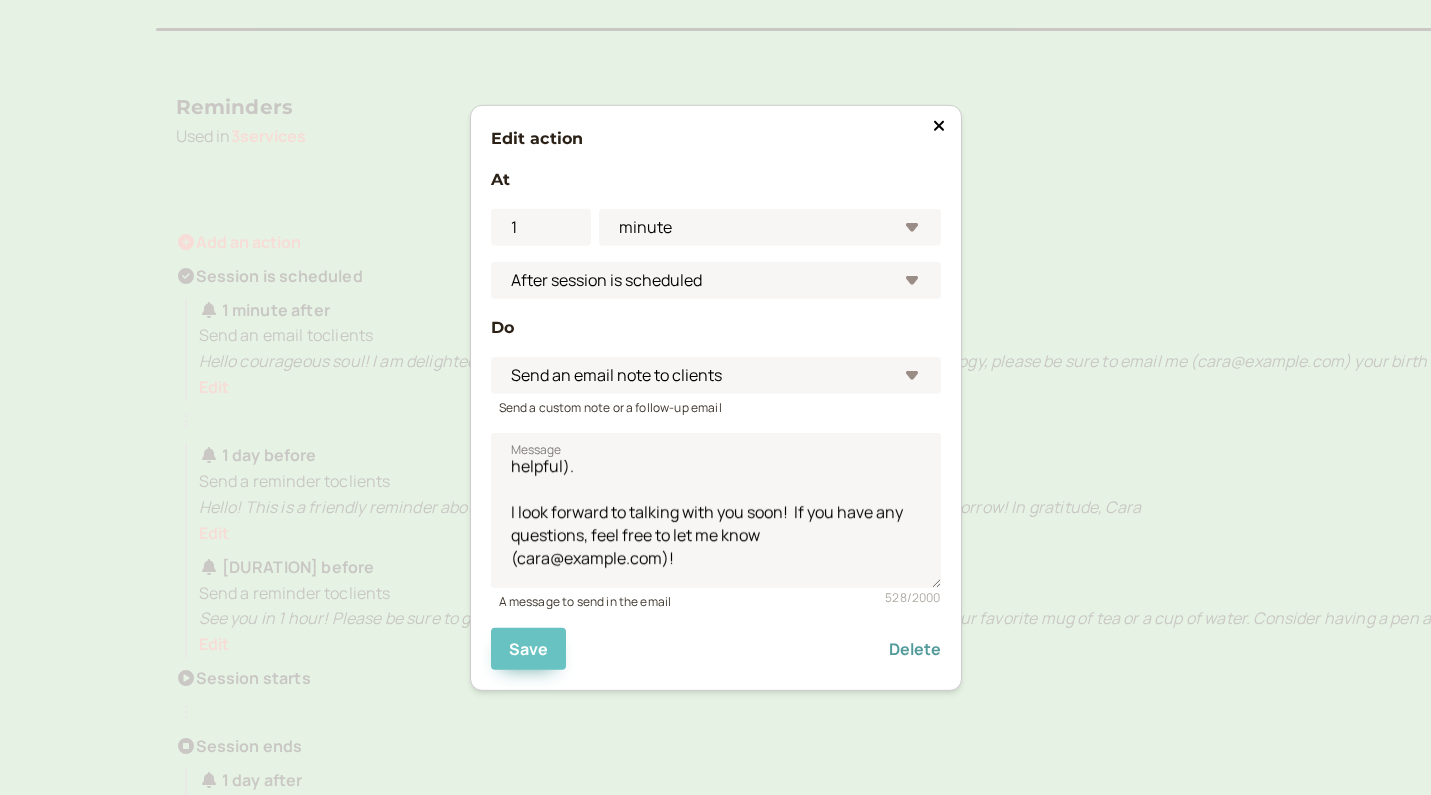 click on "Save" at bounding box center (529, 649) 